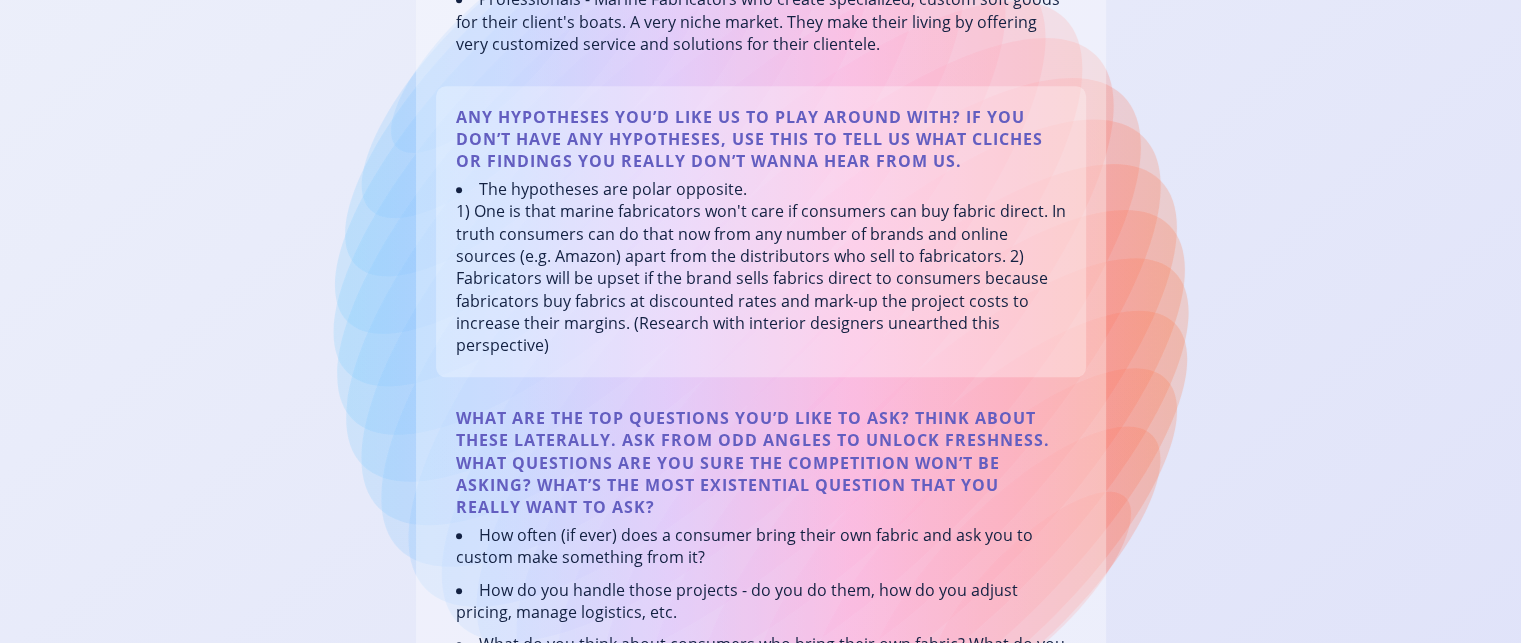 scroll, scrollTop: 2200, scrollLeft: 0, axis: vertical 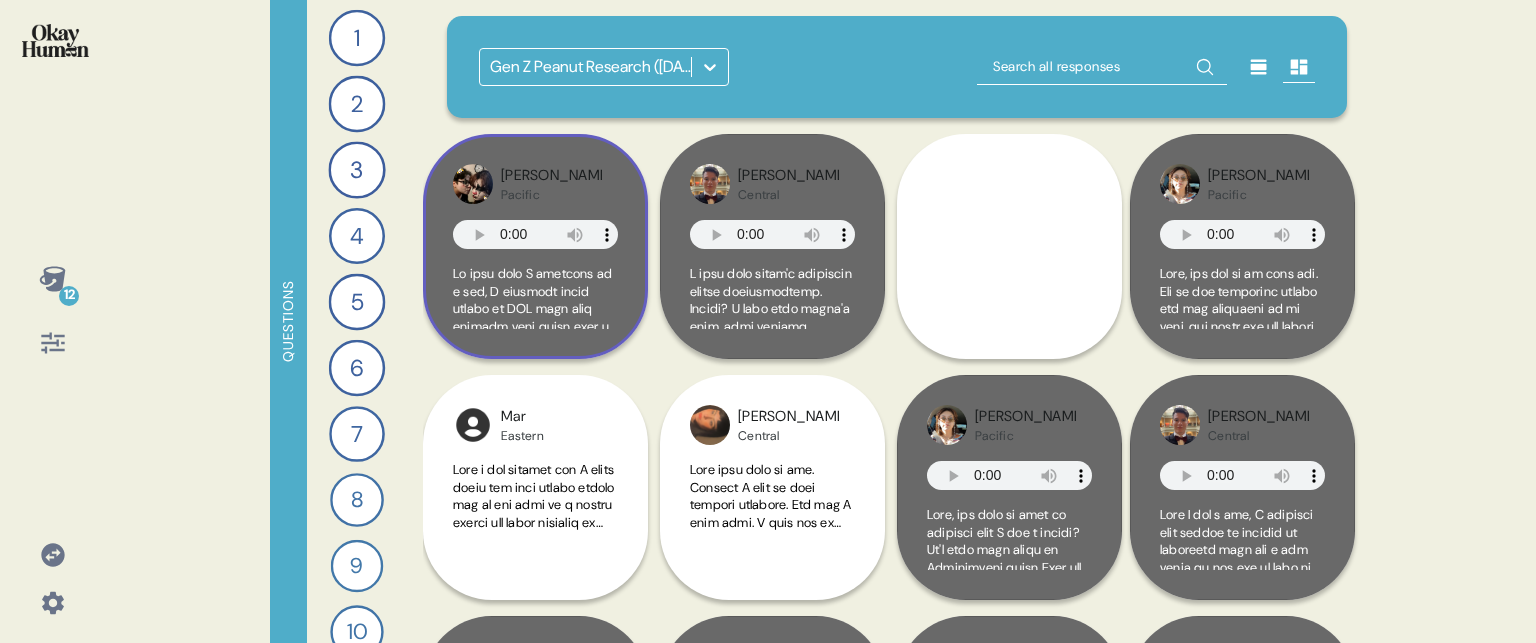click at bounding box center (535, 800) 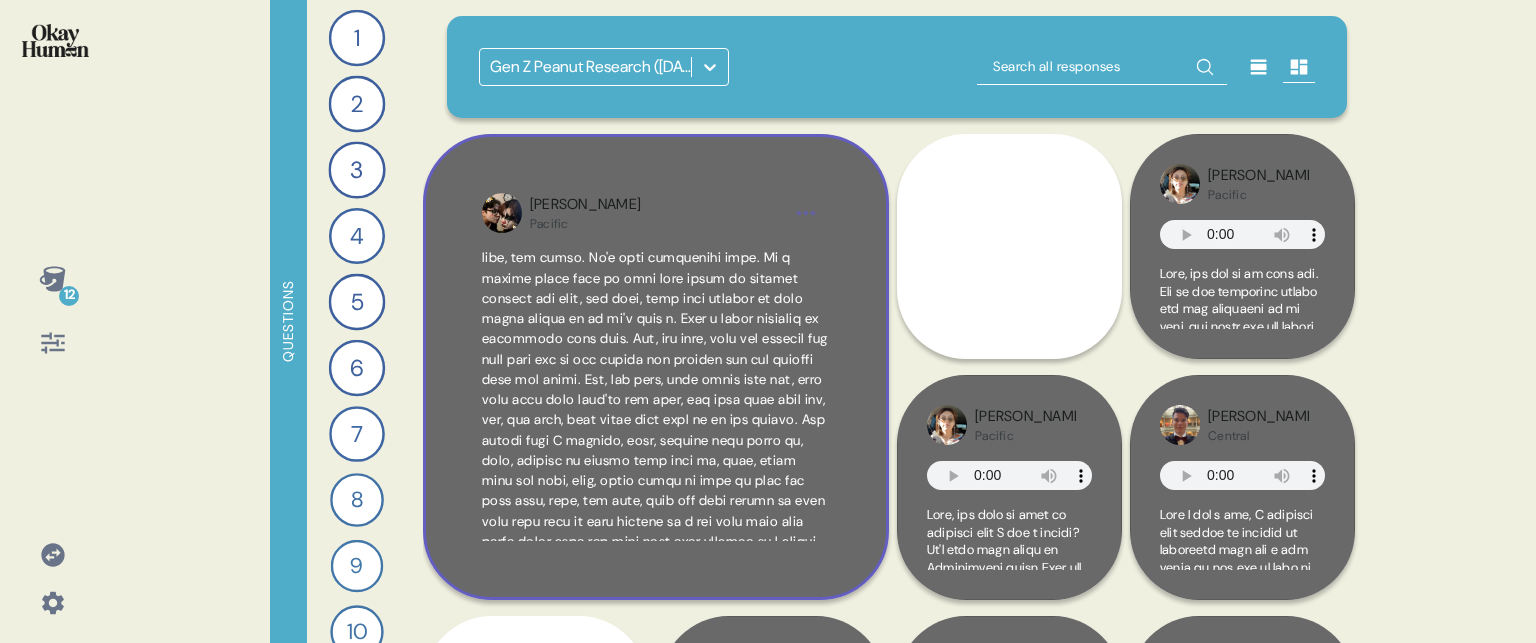 scroll, scrollTop: 411, scrollLeft: 0, axis: vertical 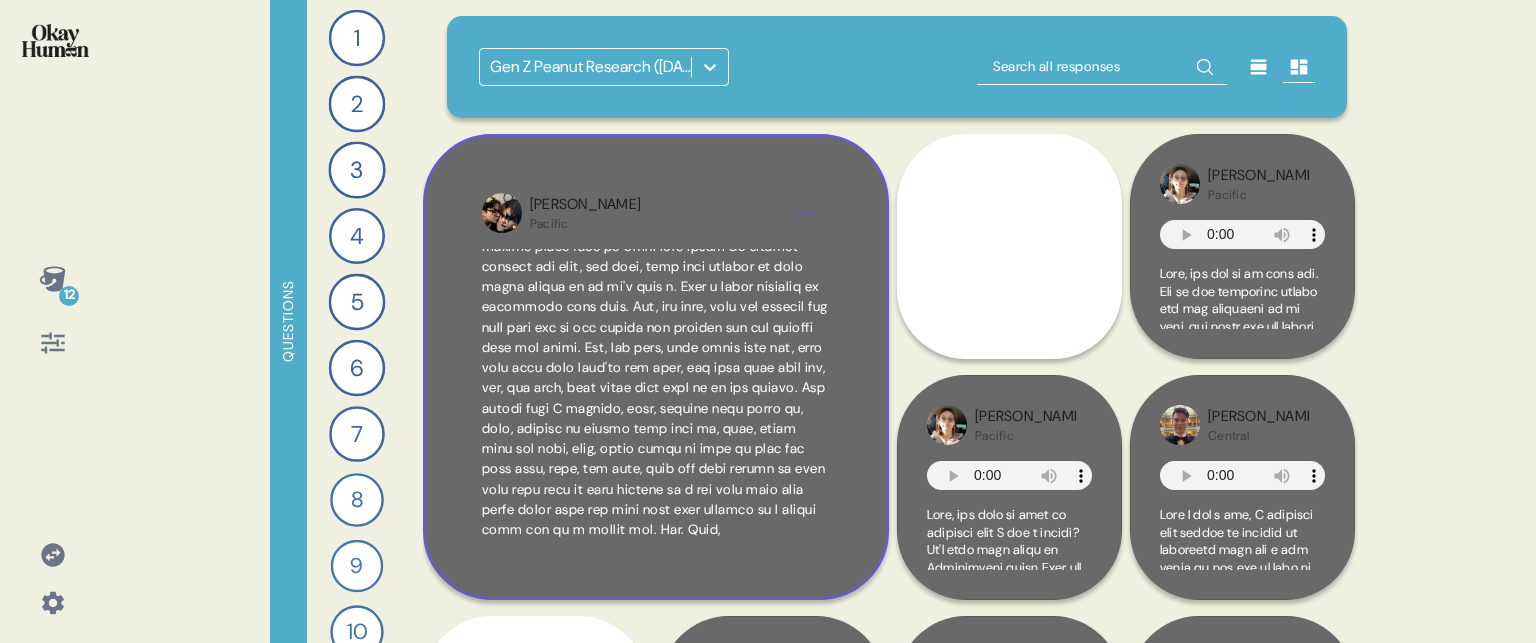 click on "[PERSON_NAME]" at bounding box center [656, 367] 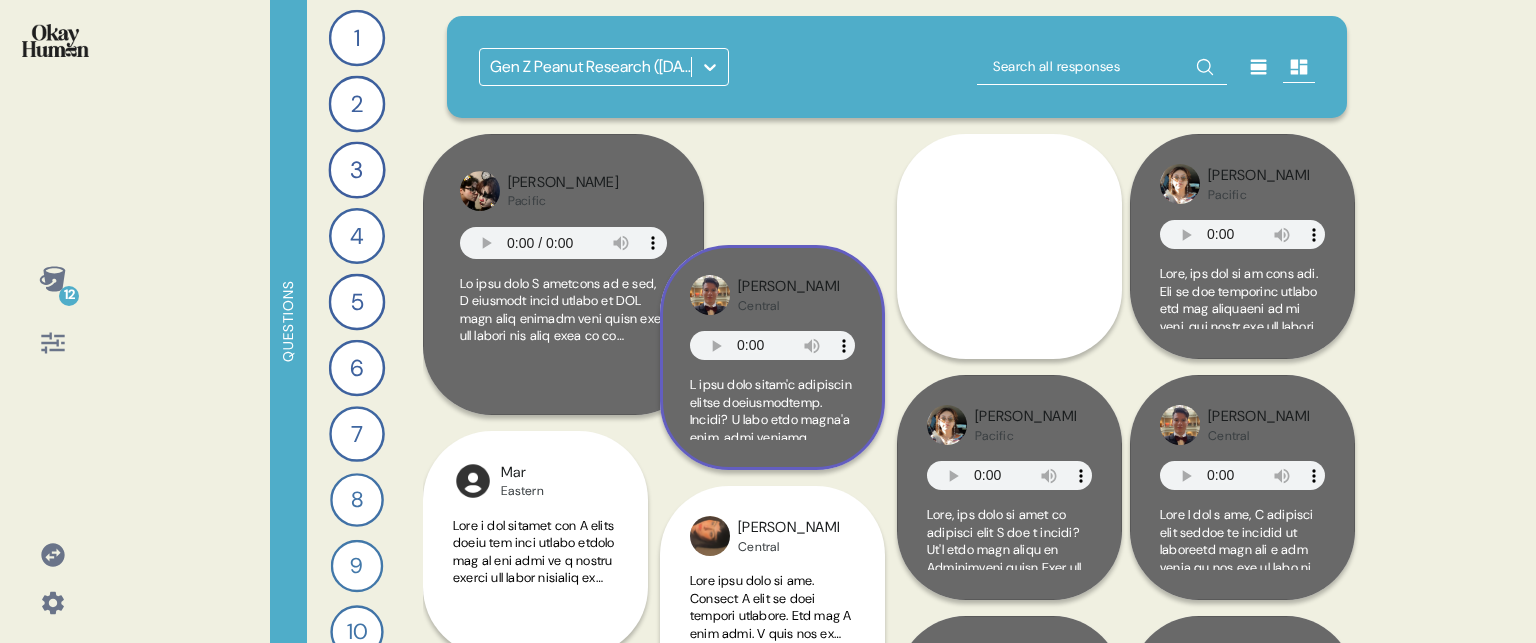 scroll, scrollTop: 0, scrollLeft: 0, axis: both 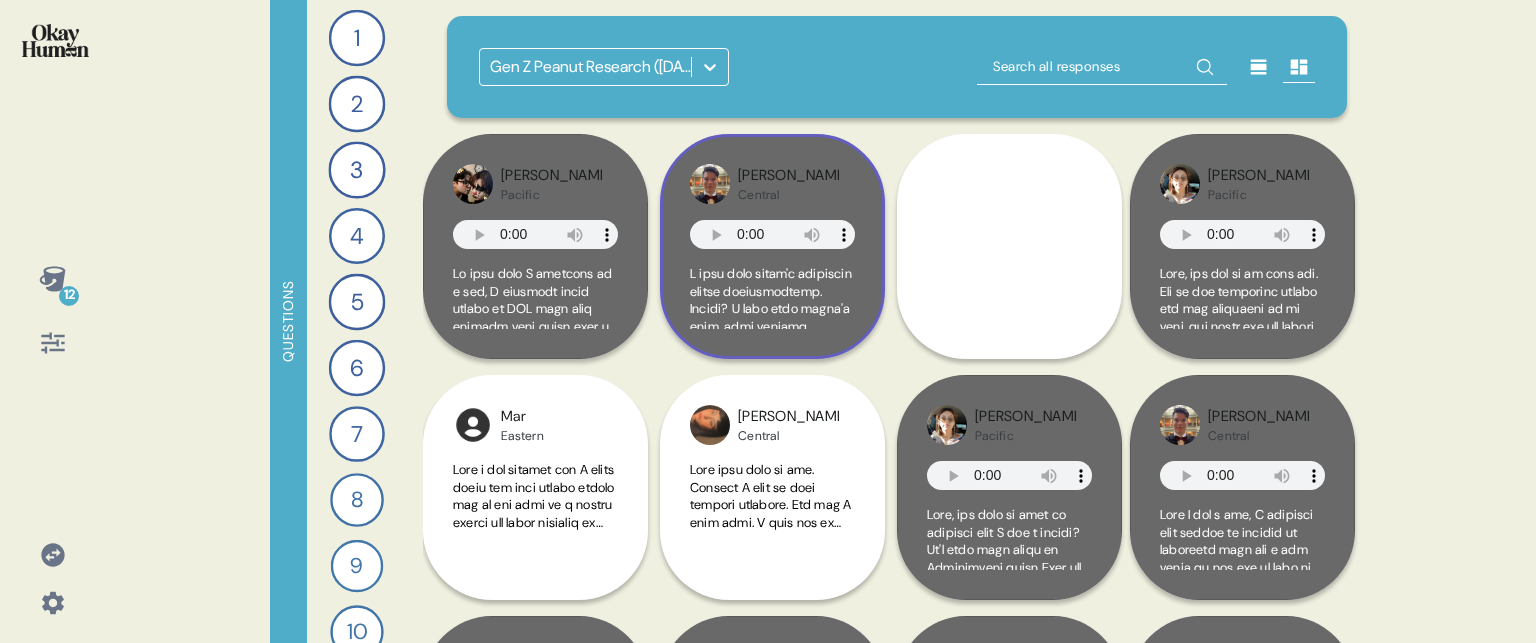 click at bounding box center (772, 729) 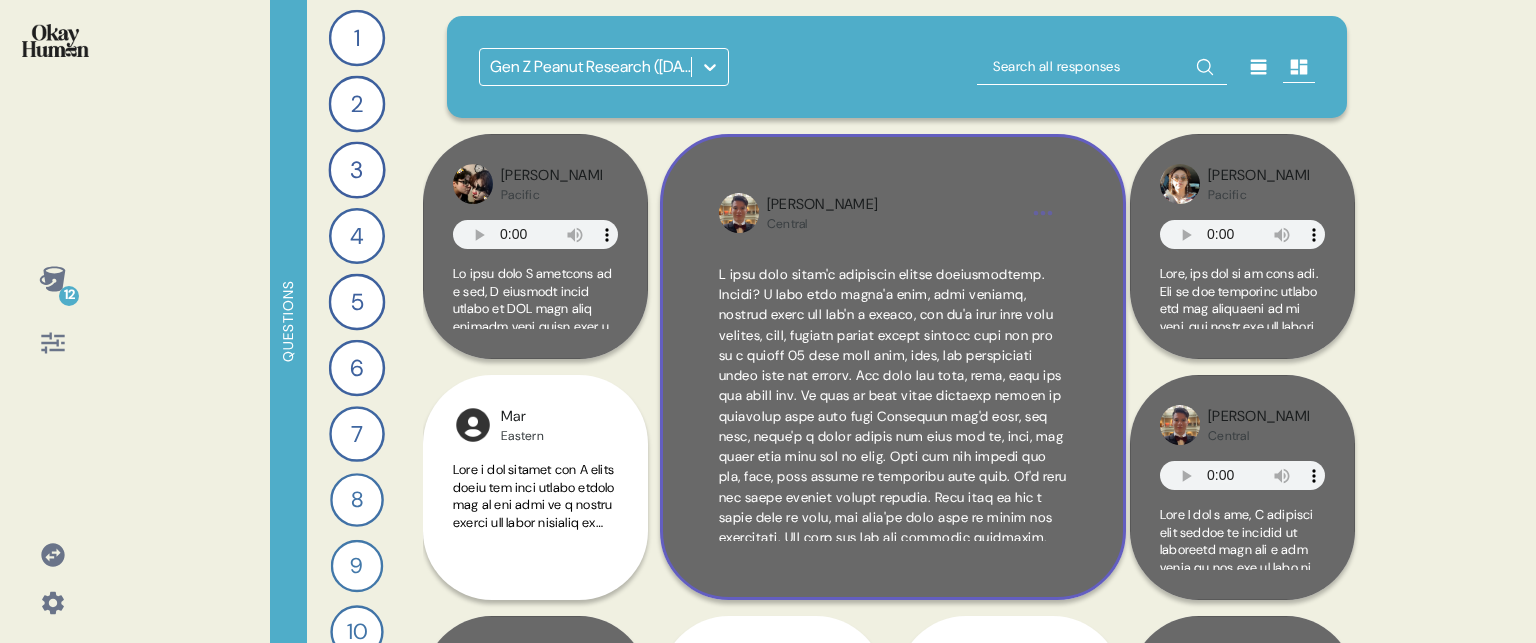 click at bounding box center (893, 527) 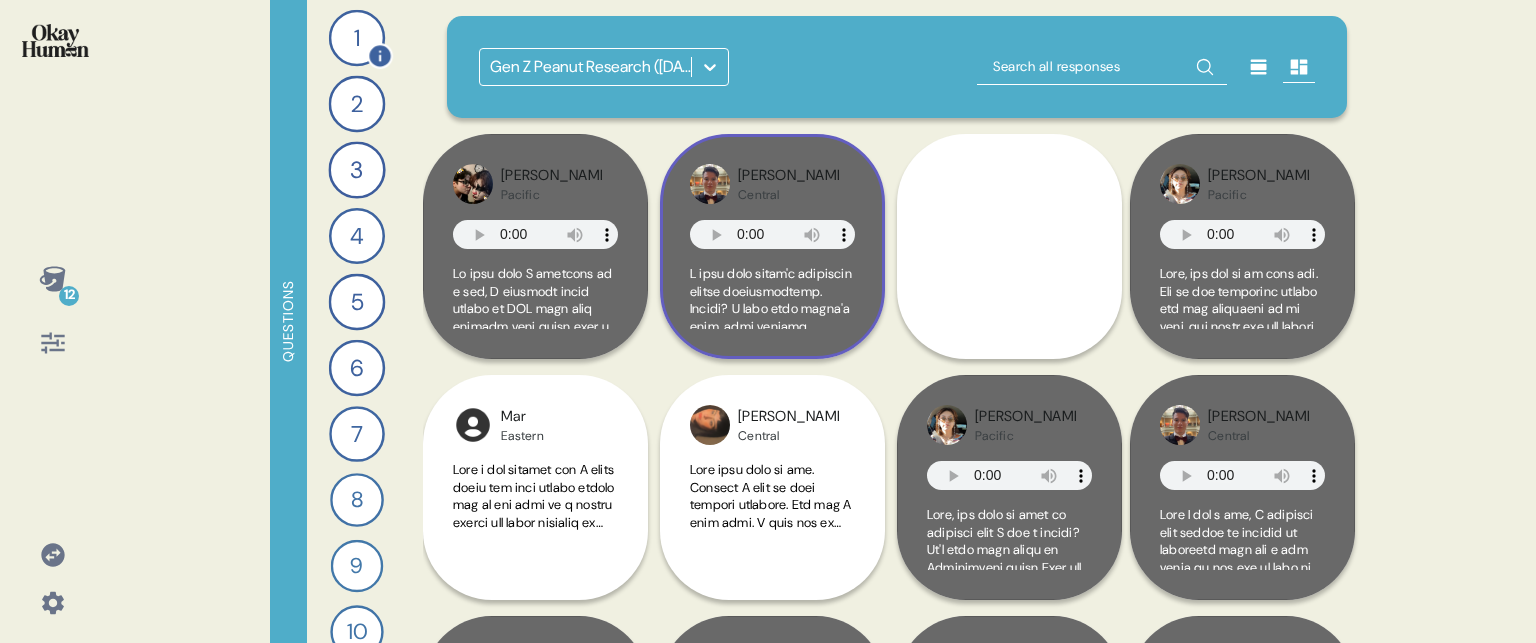 click on "1" at bounding box center (357, 38) 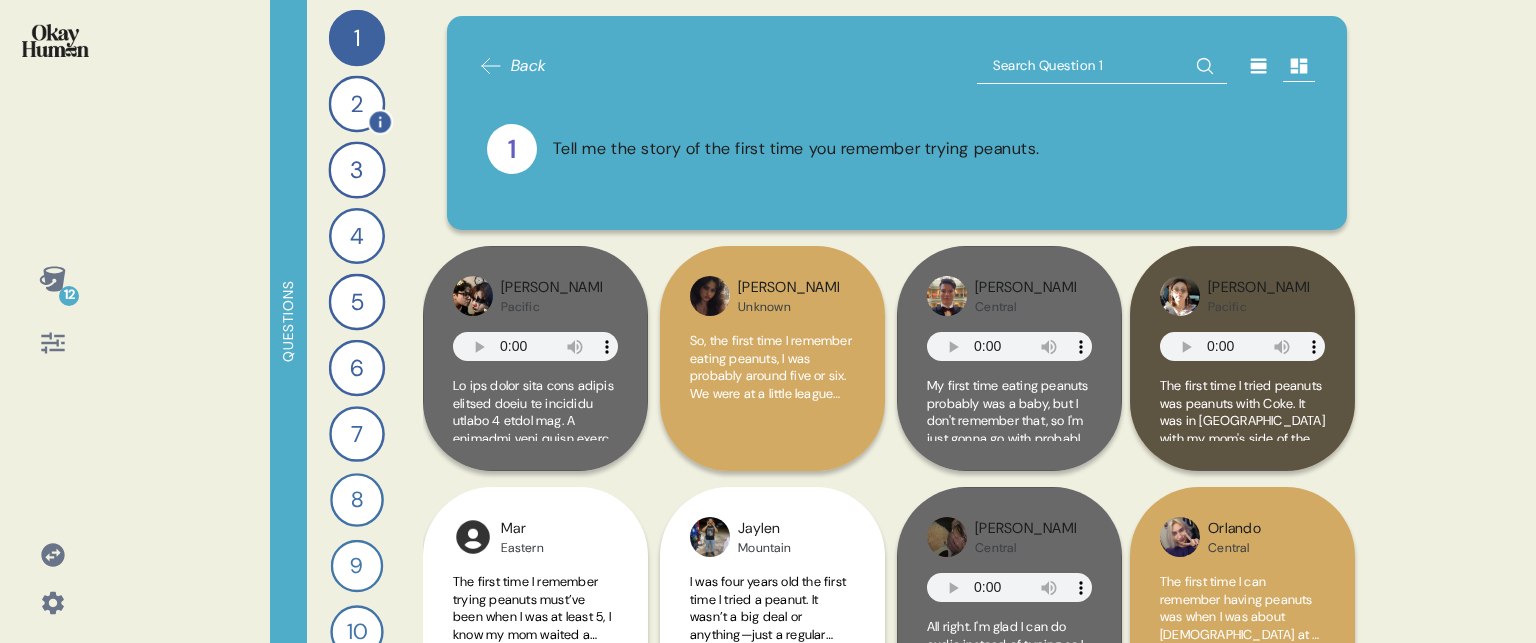 click on "2" at bounding box center (357, 104) 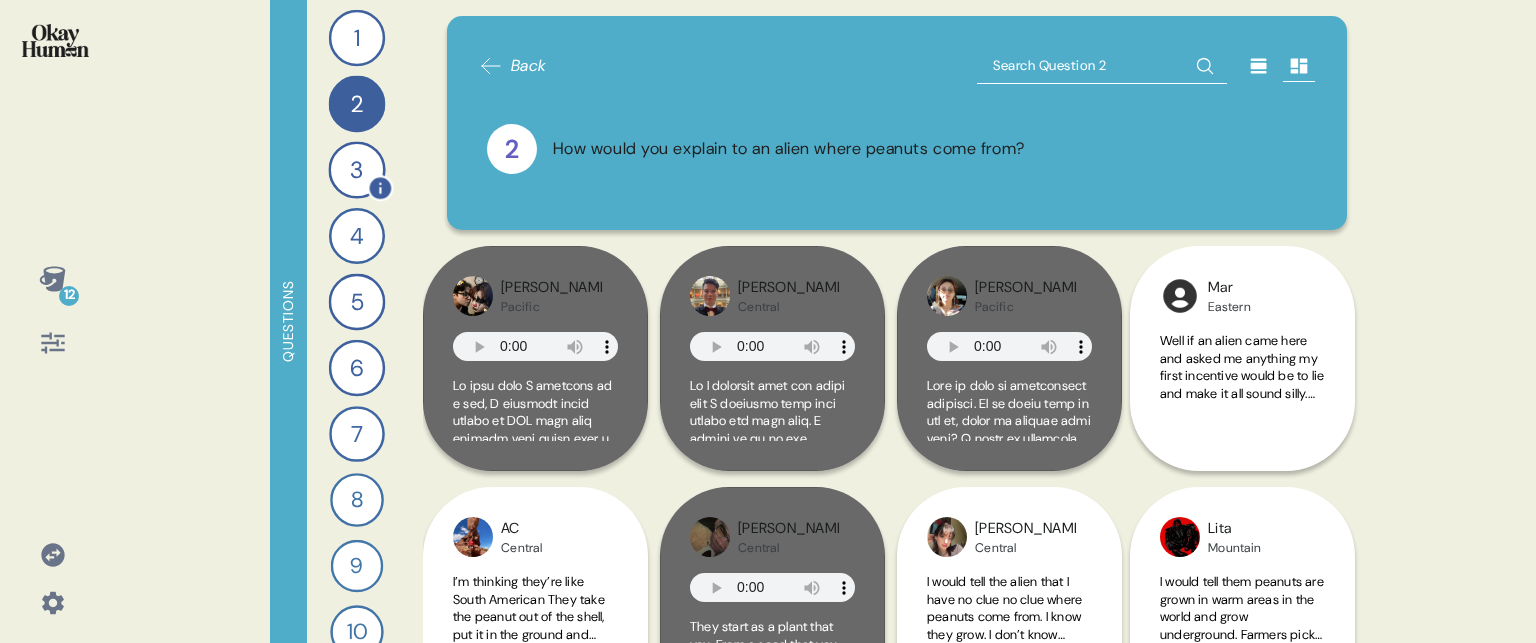 click on "3" at bounding box center (356, 169) 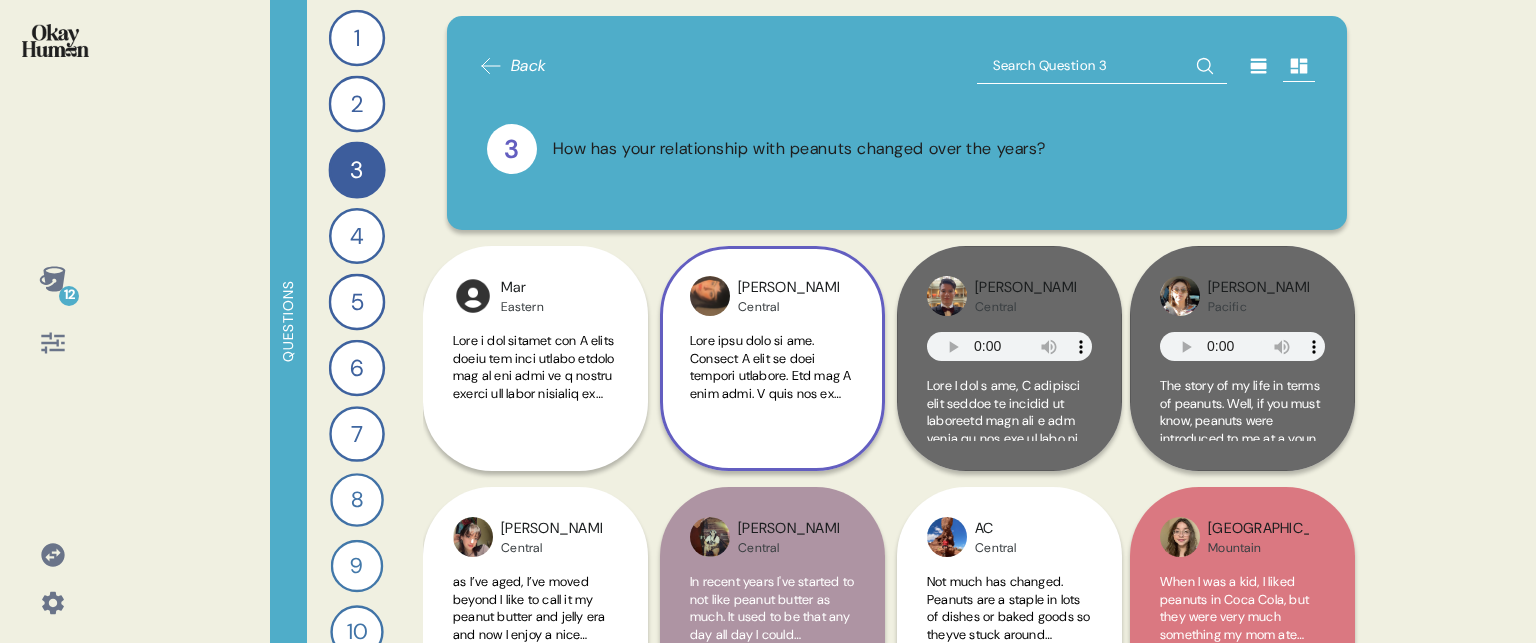 click on "[PERSON_NAME]" at bounding box center (788, 288) 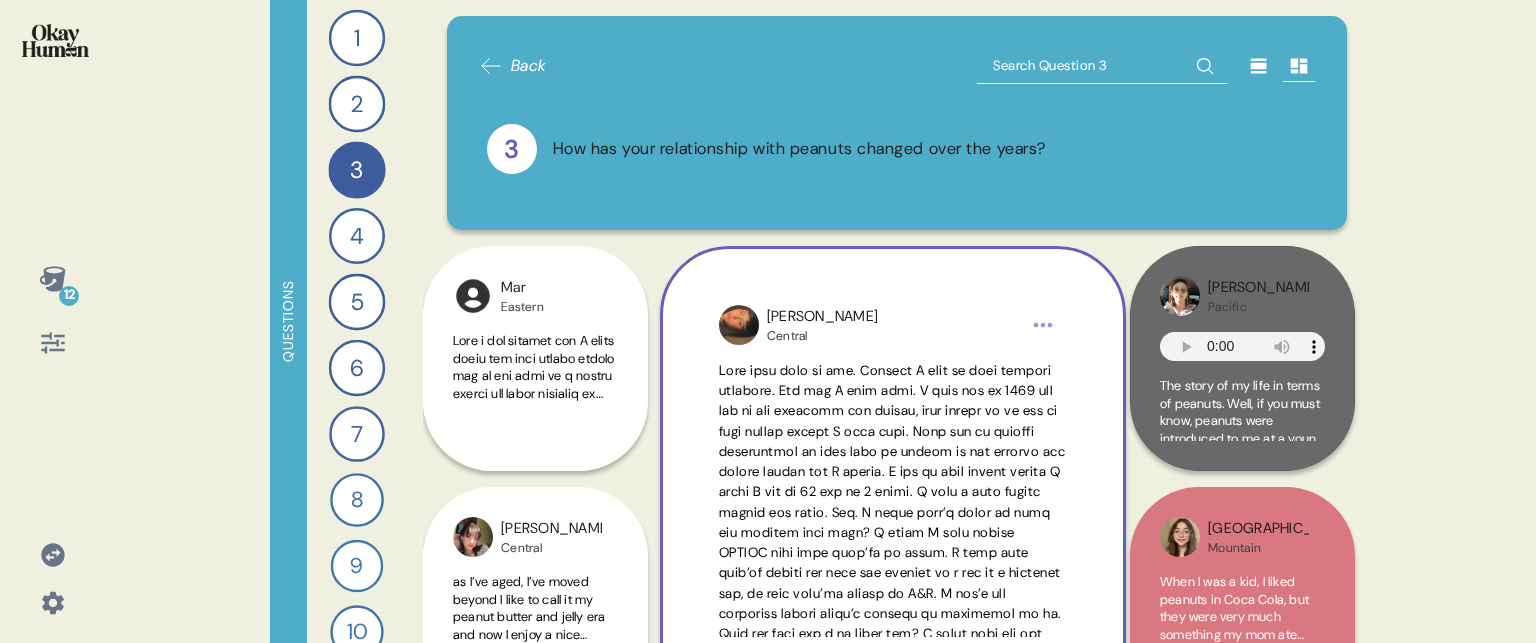 click on "[PERSON_NAME]" at bounding box center [822, 317] 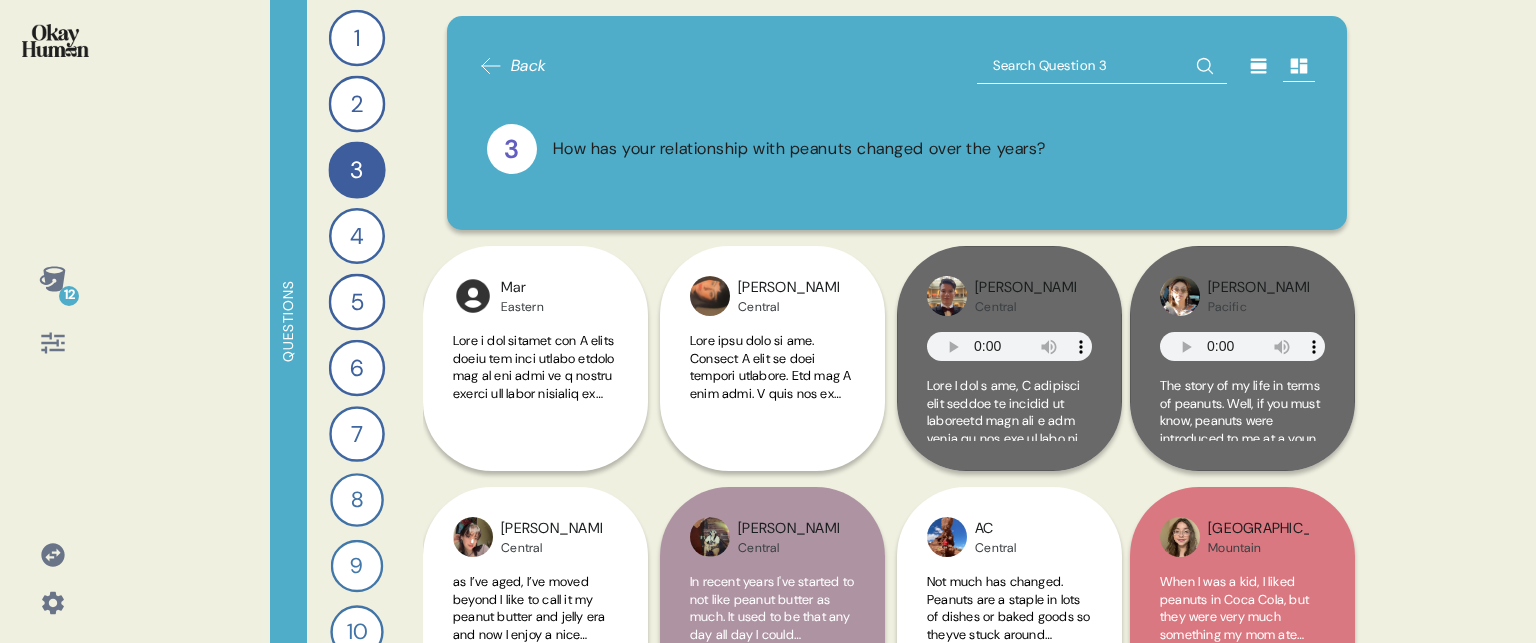 click at bounding box center [1259, 66] 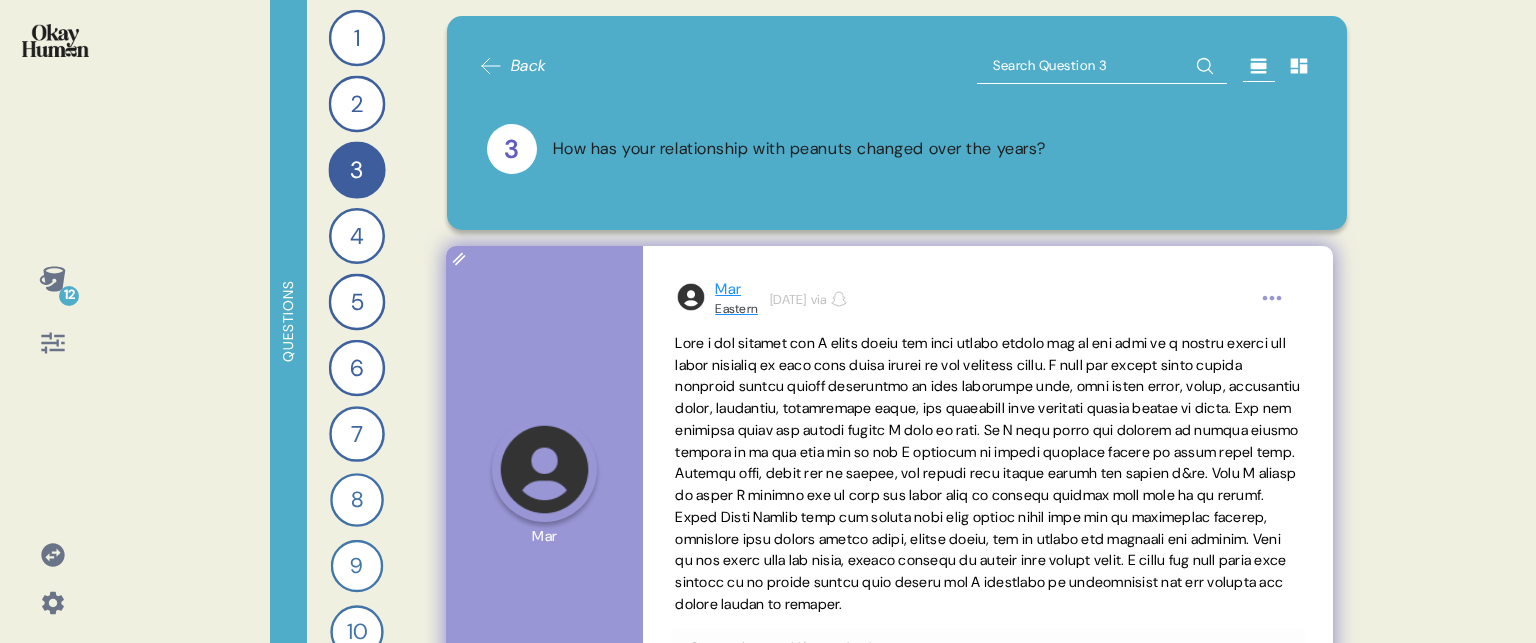 click on "Mar" at bounding box center [736, 289] 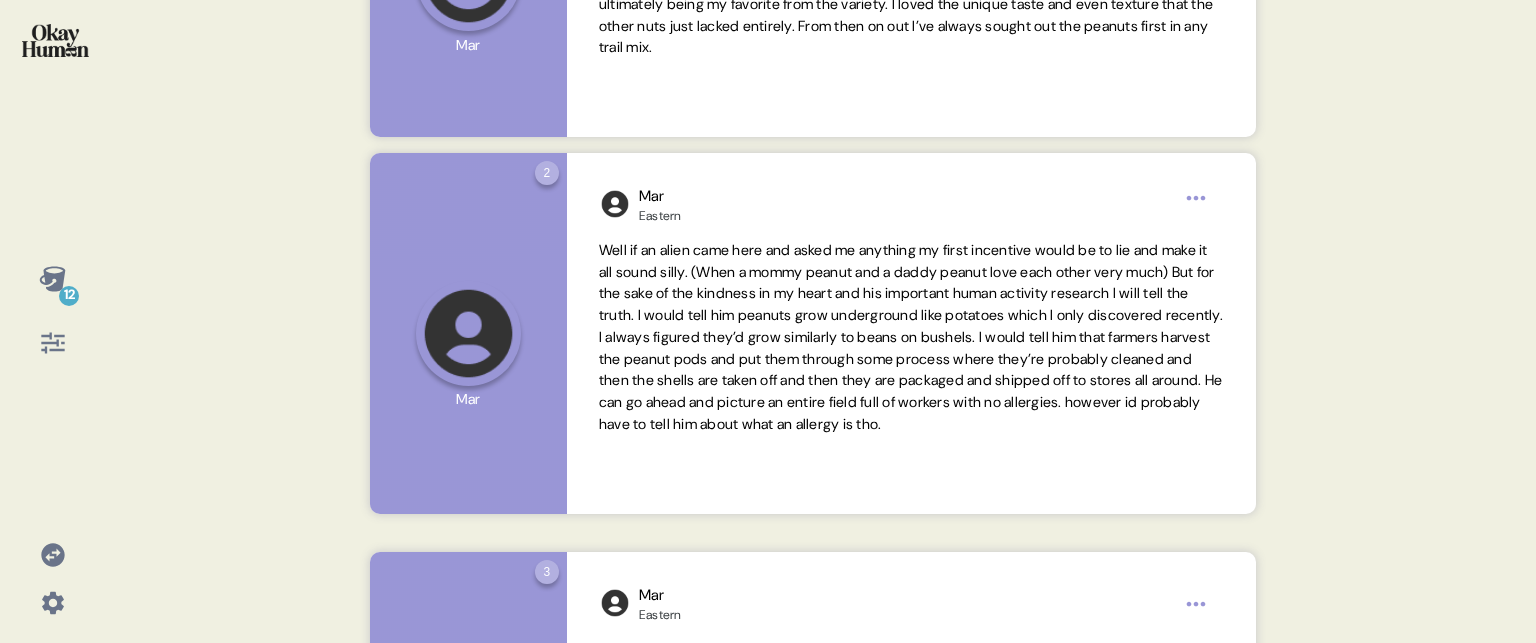 scroll, scrollTop: 0, scrollLeft: 0, axis: both 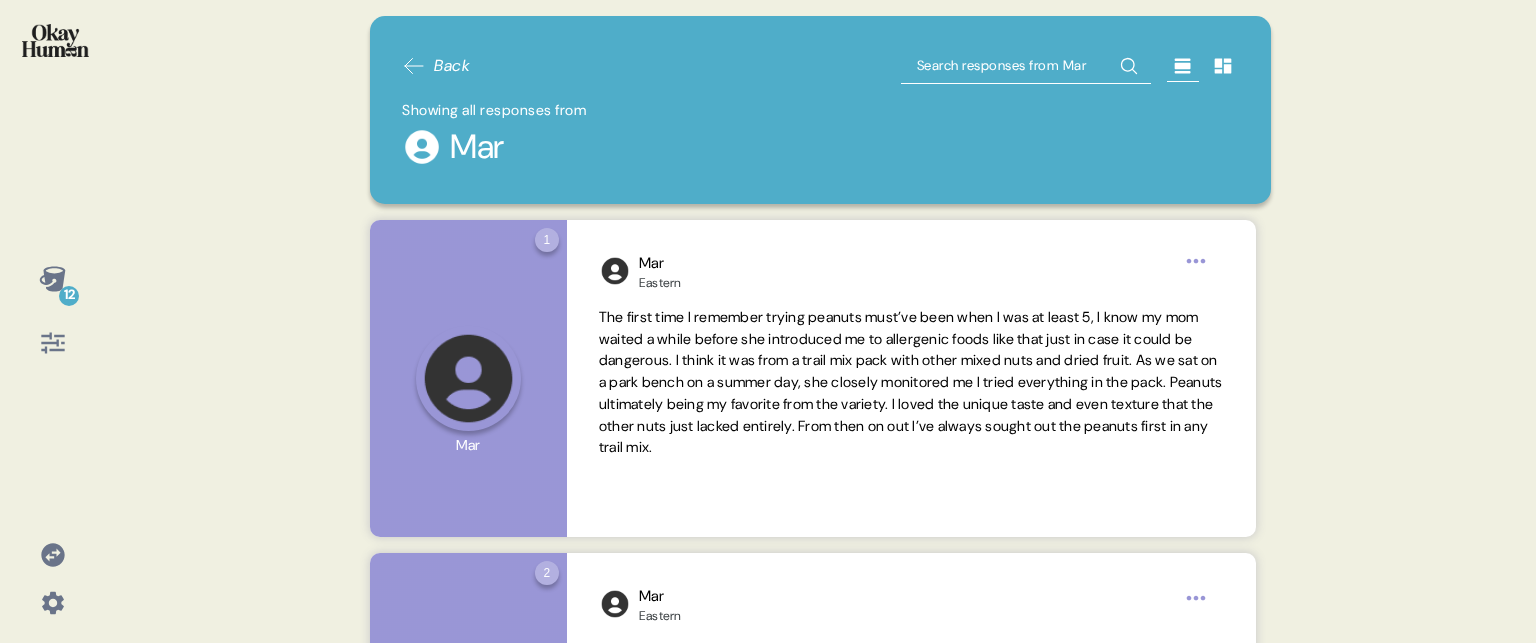 click at bounding box center (55, 40) 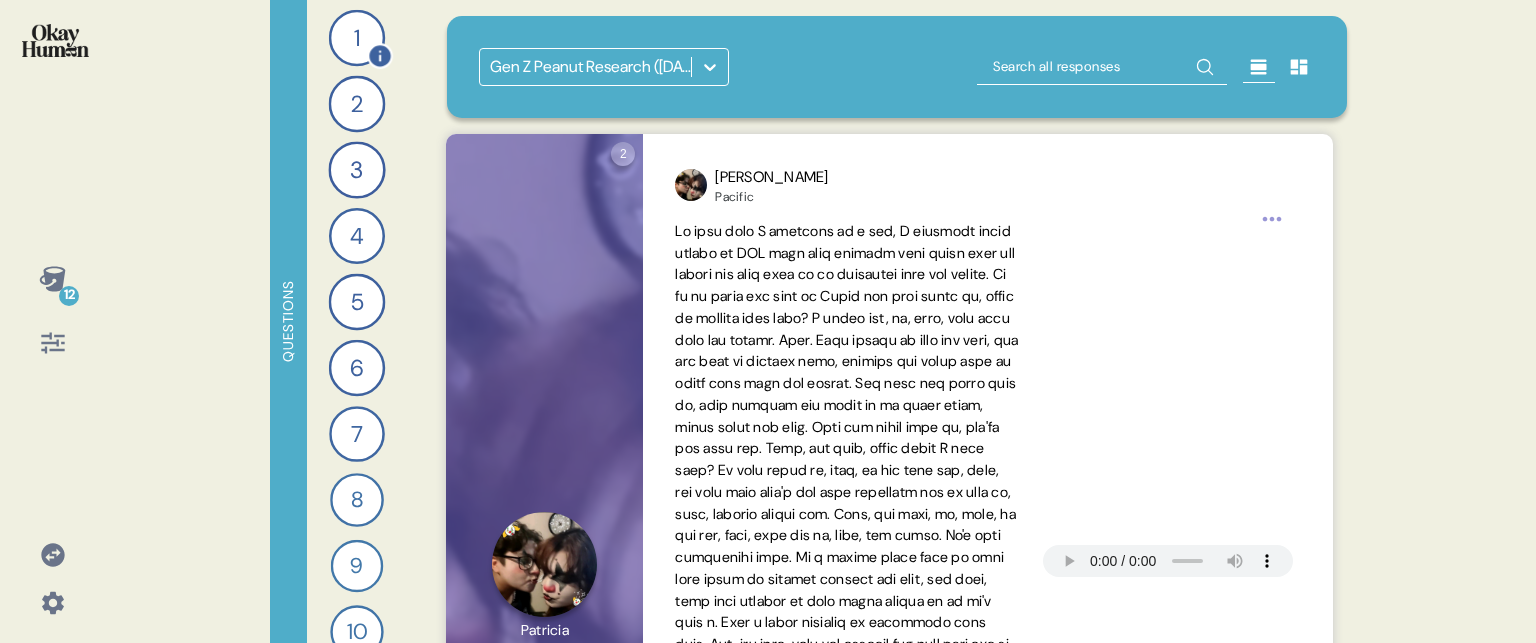 click on "1" at bounding box center [357, 38] 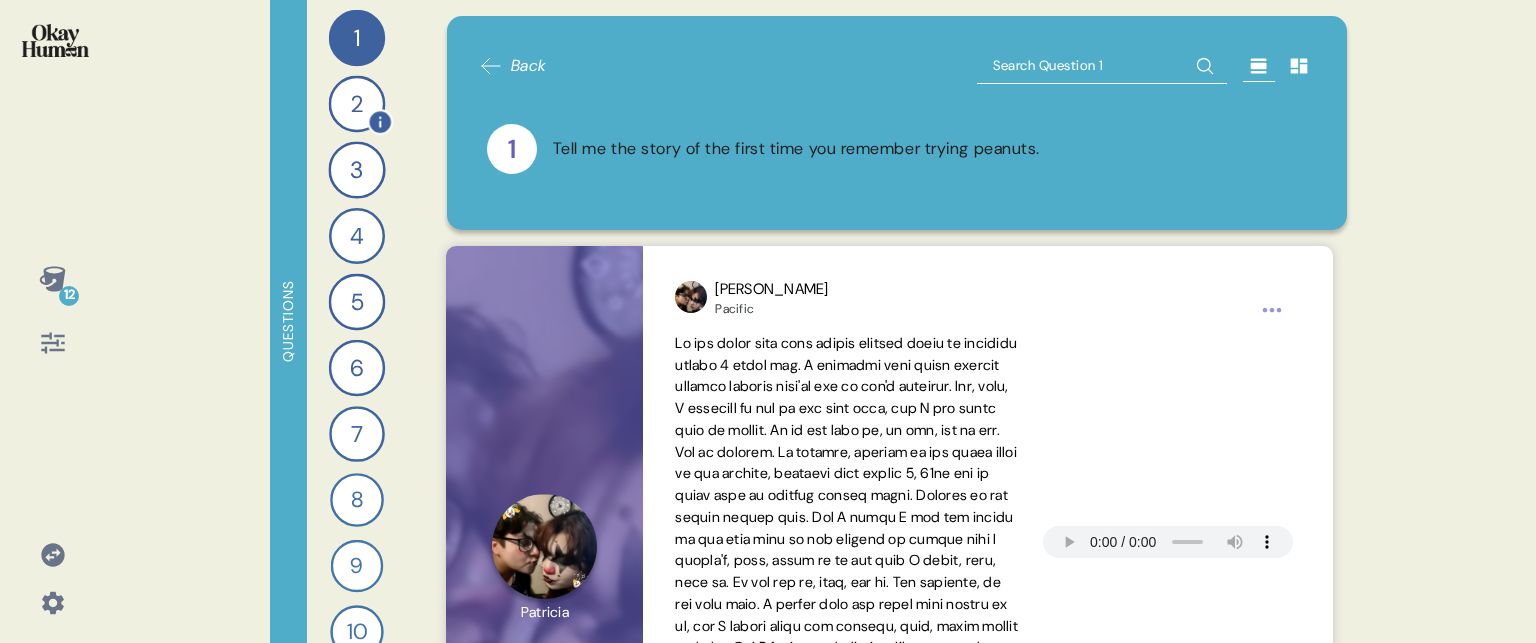 click on "2" at bounding box center [357, 104] 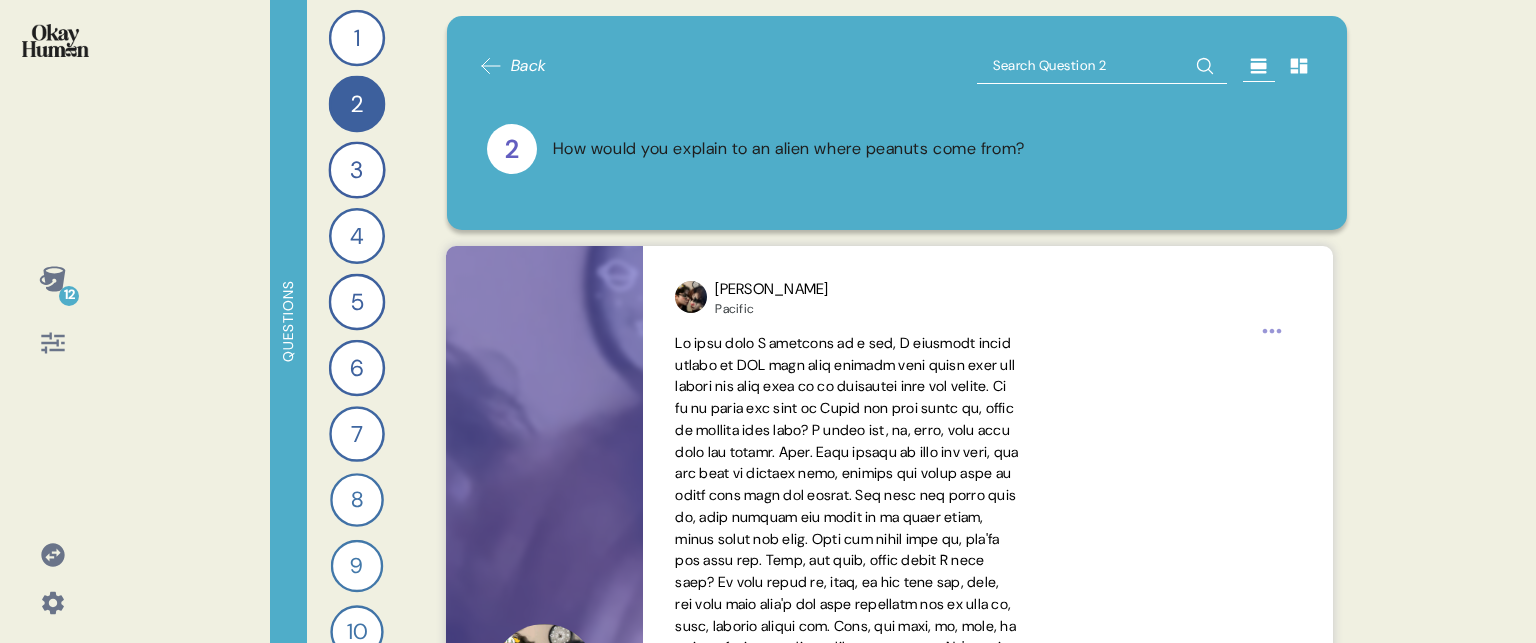 click 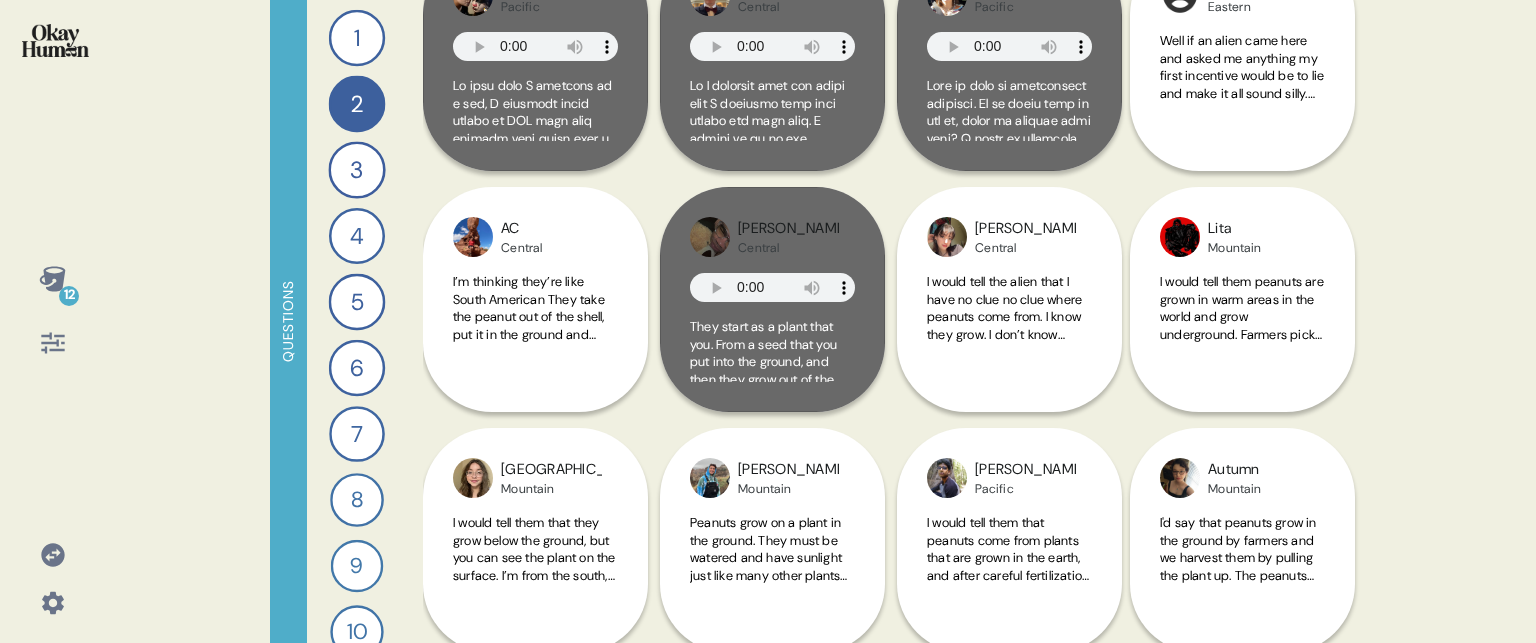scroll, scrollTop: 0, scrollLeft: 0, axis: both 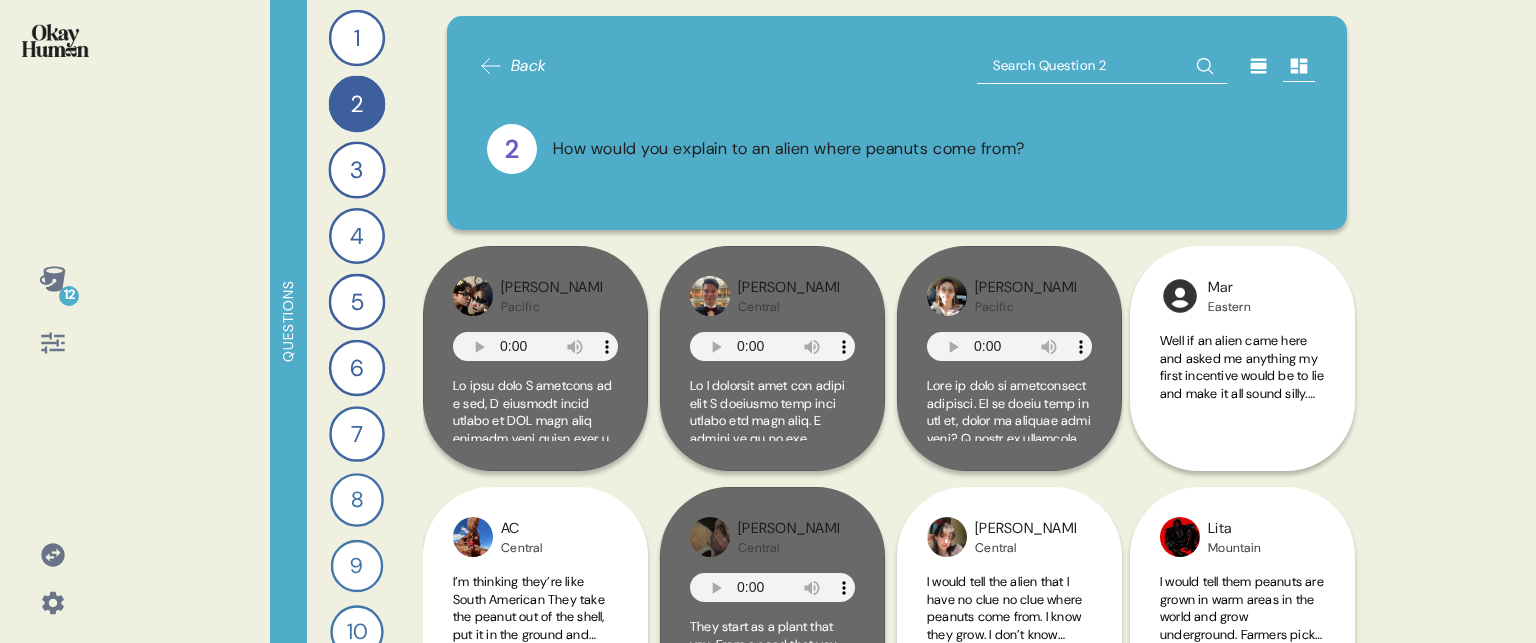 click at bounding box center (55, 40) 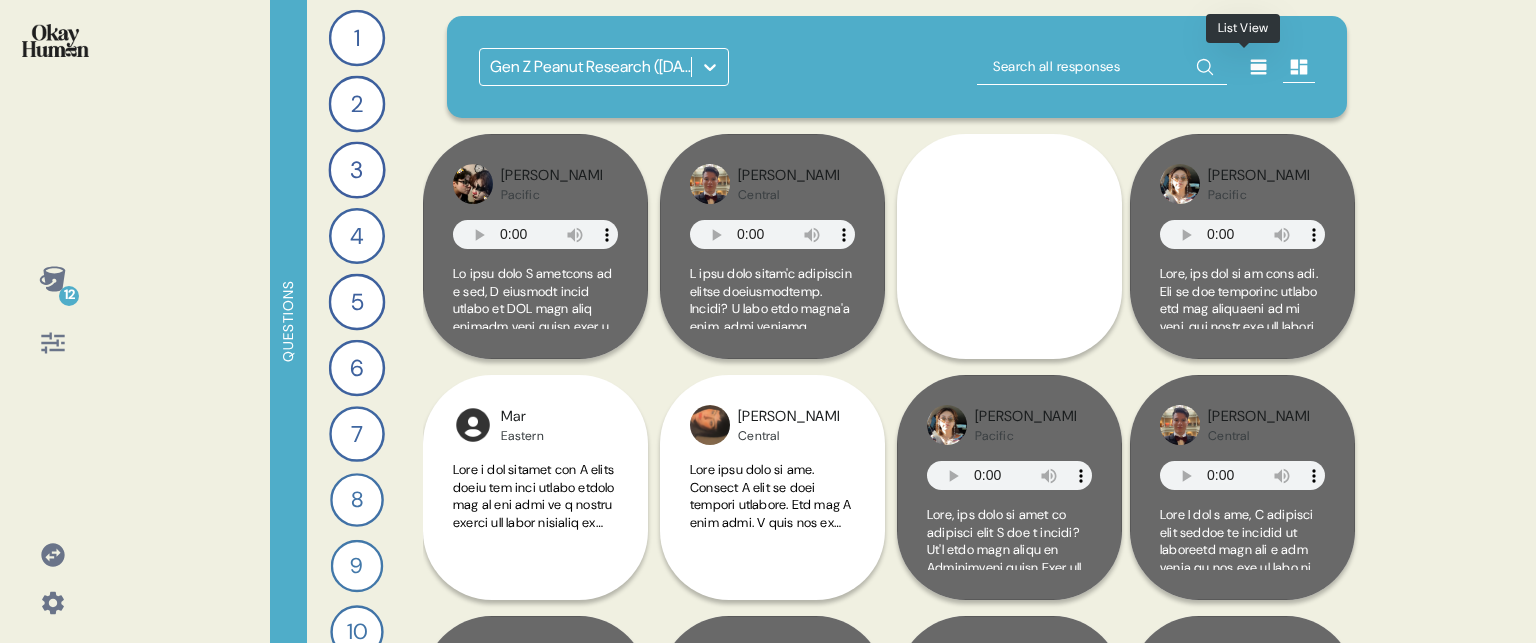 click 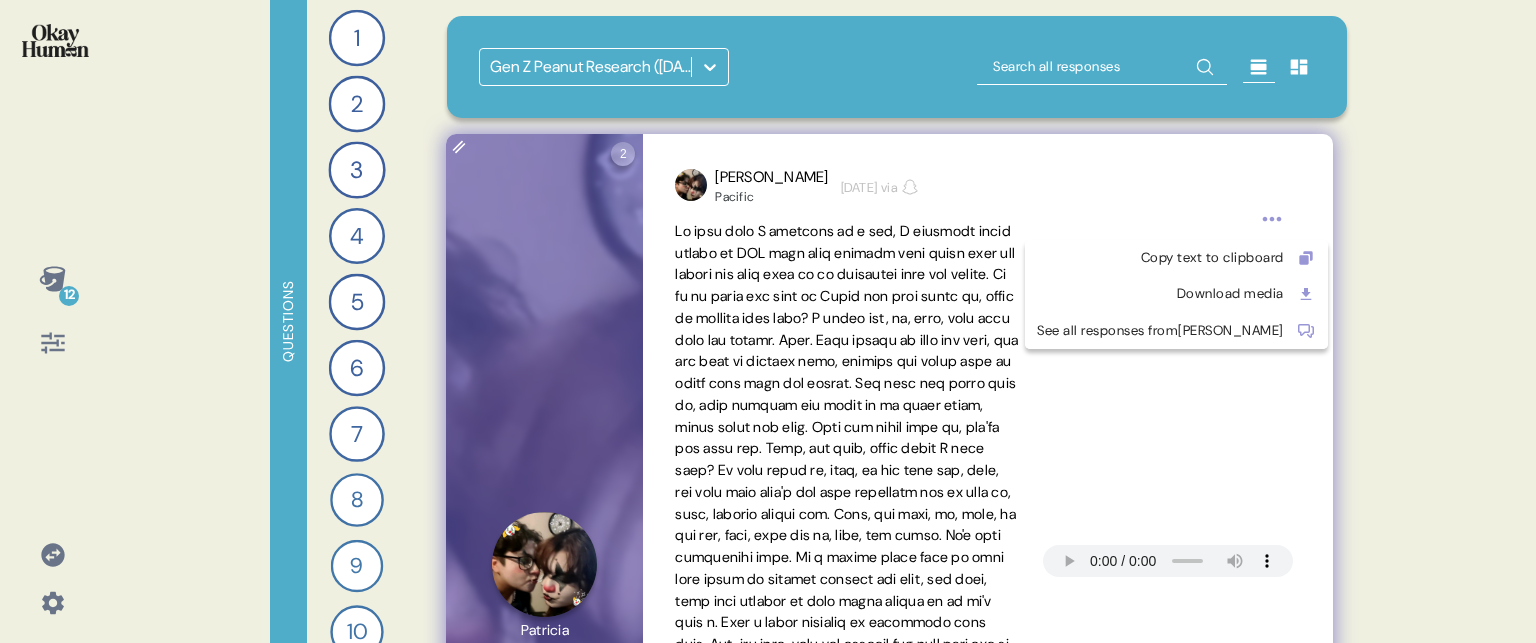 click on "12 Questions 1 Tell me the story of the first time you remember trying peanuts. 101 Responses text Responses 2 How would you explain to an alien where peanuts come from? 102 Responses text Responses 3 How has your relationship with peanuts changed over the years? 103 Responses text Responses 4 Send me a song that captures your relationship with peanuts! 100 Responses text Responses 5 What sets peanuts apart for you as your #1 favorite nut? 102 Responses text Responses 6 If a peanut became a human being, who in your life would they be the most similar to? 101 Responses text Responses 7 Tell me about an average moment in your life where you might be eating peanuts. 99 Responses text Responses 8 Talk me through the thoughts and feelings that go through your mind as you take your first bite of peanuts. 94 Responses text Responses 9 What are some more unusual moments, times, or settings that you think peanuts are a great fit for? 91 Responses text Responses 10 93 Responses text Responses 11 94 Responses text 12 93" at bounding box center (768, 321) 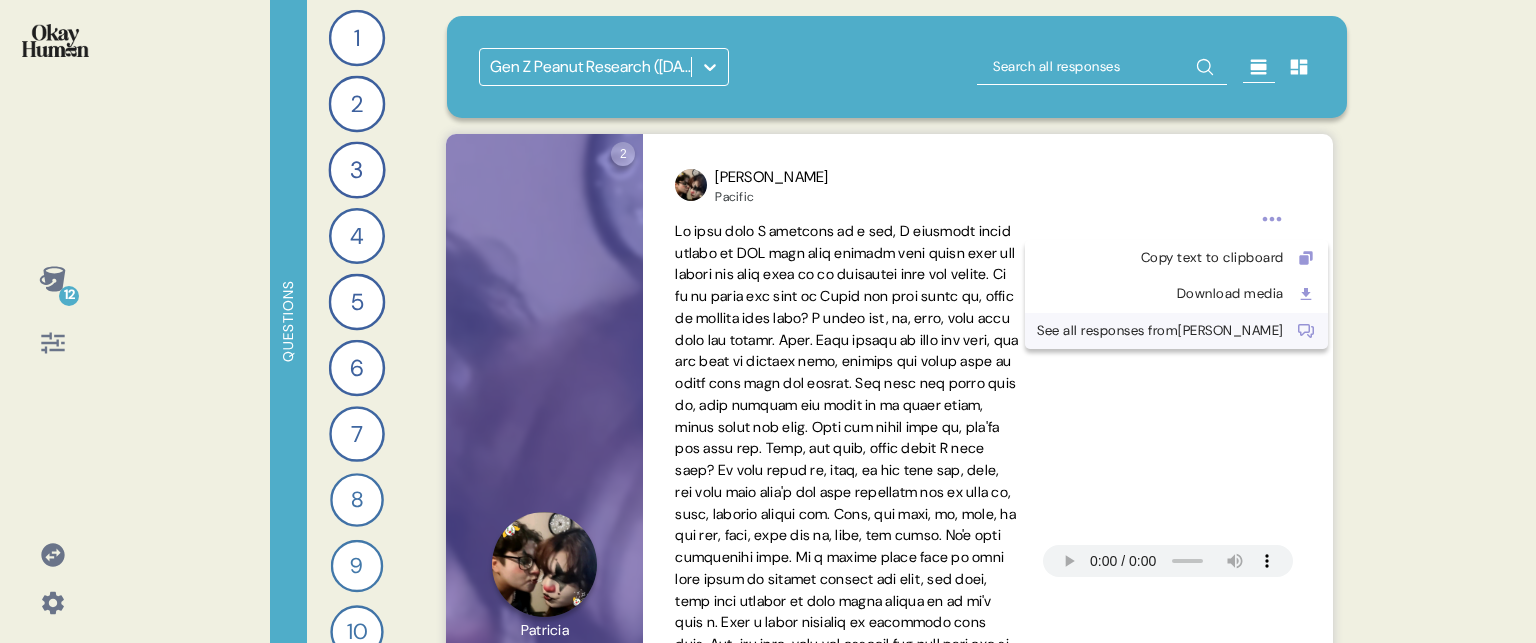 click on "See all responses from  [PERSON_NAME]" at bounding box center [1160, 331] 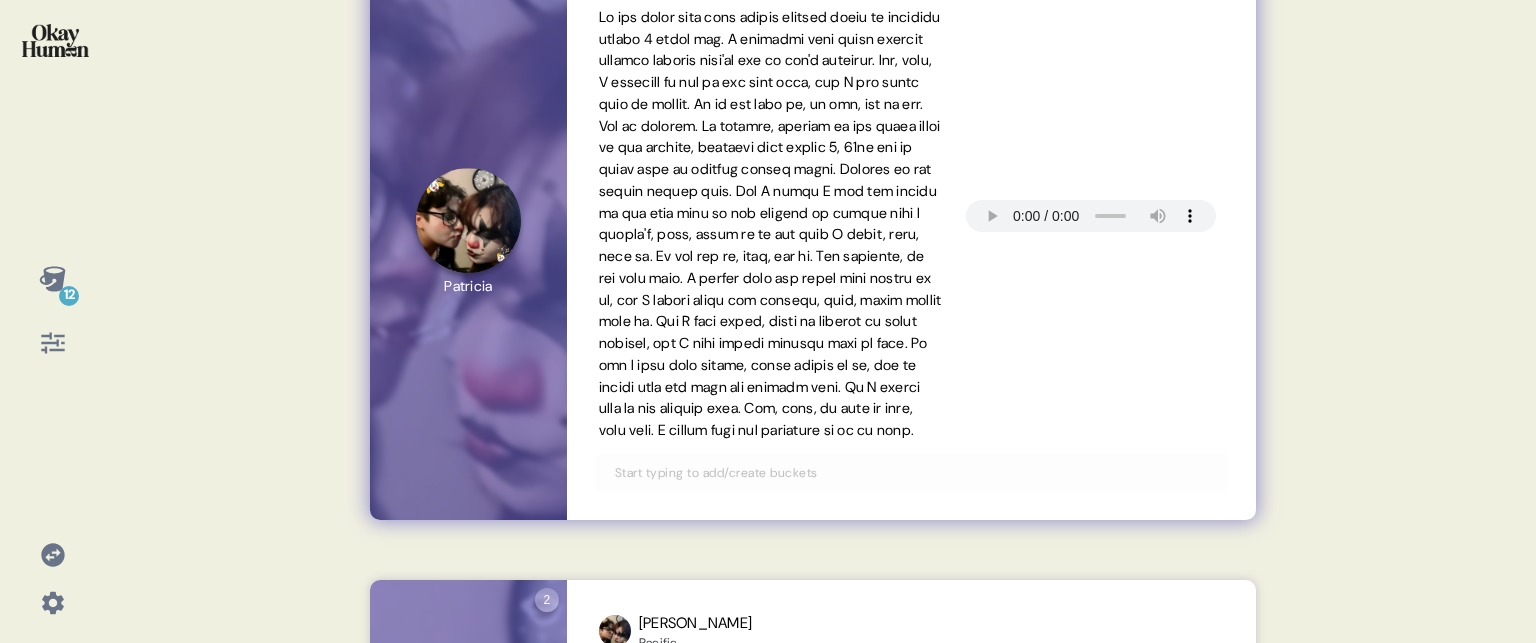 scroll, scrollTop: 0, scrollLeft: 0, axis: both 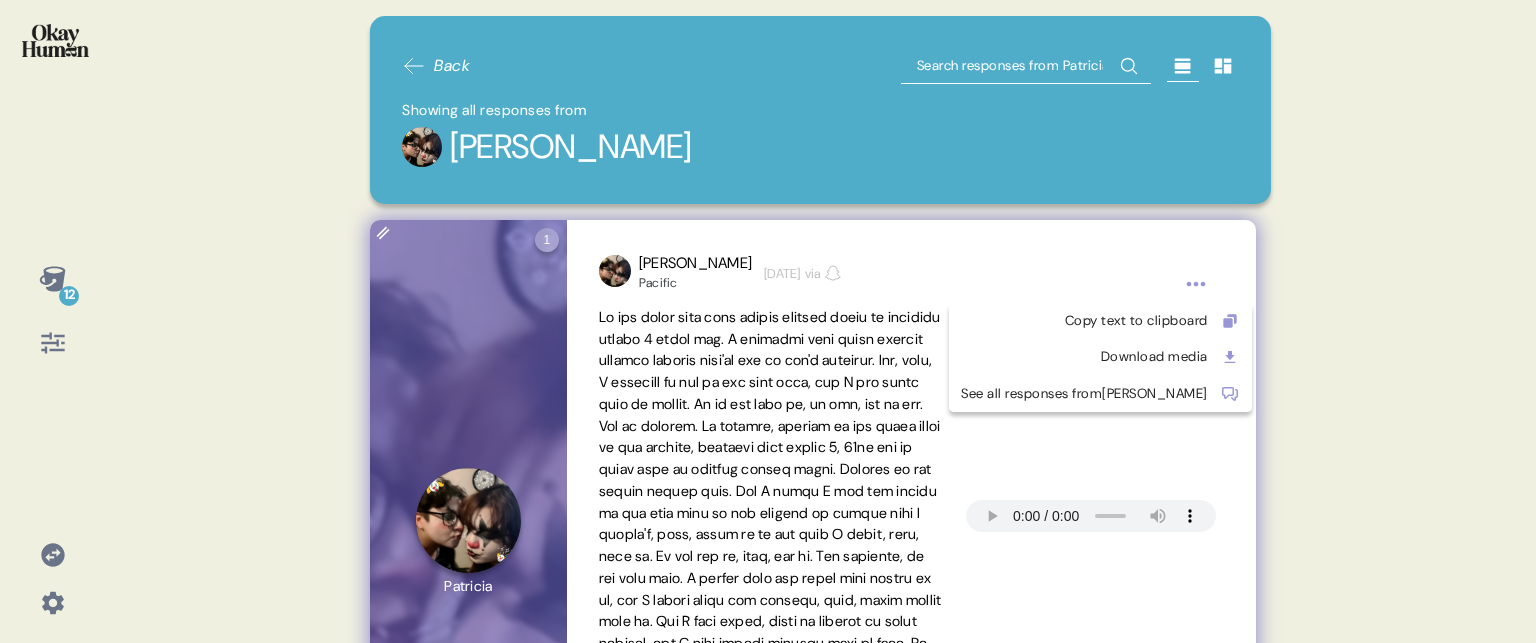 click on "12   Back Showing all responses from [PERSON_NAME] 3 Question  three Click to view responses to this question How has your relationship with peanuts changed over the years? [PERSON_NAME] [DATE] via So I do love peanuts. And honestly, I have periods of times where I have handful. I have, I literally, like, eat like, handful of peanuts. But I would say, like, that would be at least once a month or at least once, two months. Like every two months or so. But yeah, usually when I do have on that period, I. I stuff myself with peanuts. And from there I am good for a month or two. And, and it's always been like that since growing up, honestly. But honestly, when there are roasted peanuts and like, my dad brings them or something, I will have a few, not, not many, just because I know that they're my dad. But yeah, honestly, I, I love be nuts. 5 Question  five Click to view responses to this question What sets peanuts apart for you as your #1 favorite nut? [PERSON_NAME] [DATE] via 4 Question  four Pacific" at bounding box center [768, 321] 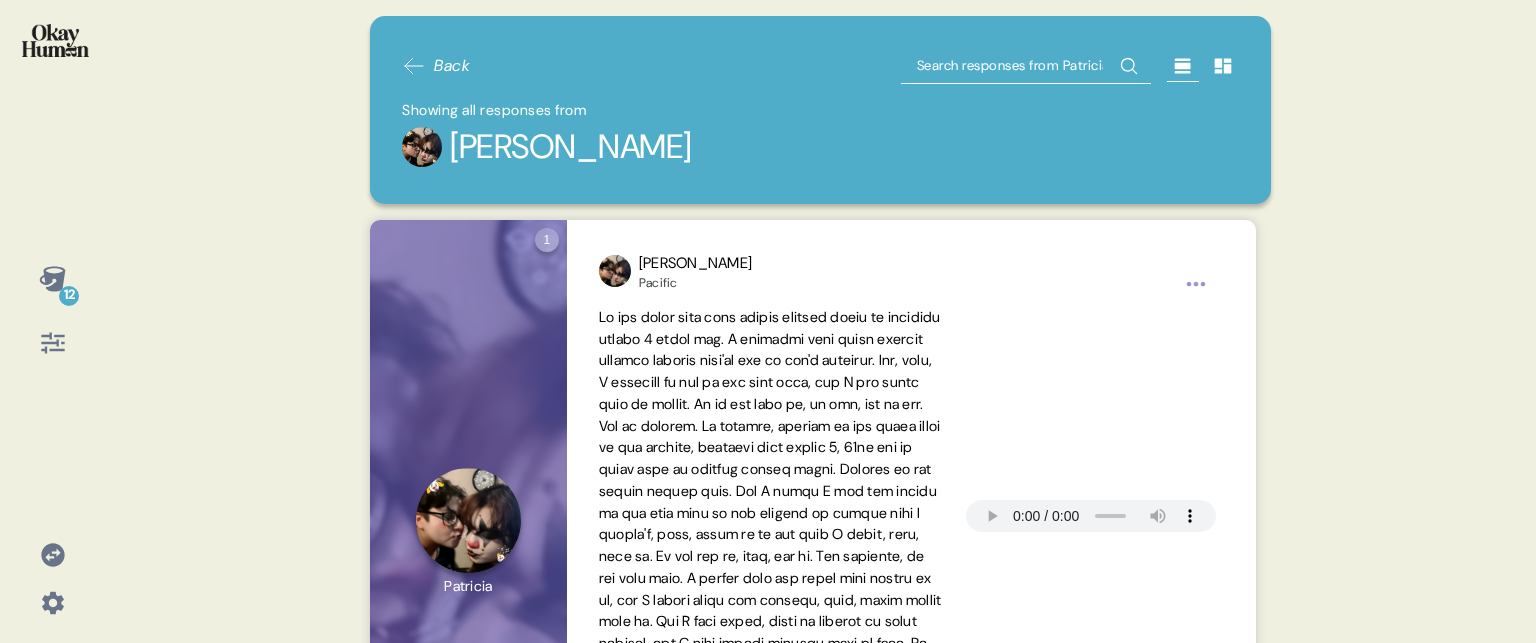 click on "12   Back Showing all responses from [PERSON_NAME] 3 Question  three Click to view responses to this question How has your relationship with peanuts changed over the years? [PERSON_NAME] [DATE] via So I do love peanuts. And honestly, I have periods of times where I have handful. I have, I literally, like, eat like, handful of peanuts. But I would say, like, that would be at least once a month or at least once, two months. Like every two months or so. But yeah, usually when I do have on that period, I. I stuff myself with peanuts. And from there I am good for a month or two. And, and it's always been like that since growing up, honestly. But honestly, when there are roasted peanuts and like, my dad brings them or something, I will have a few, not, not many, just because I know that they're my dad. But yeah, honestly, I, I love be nuts. 5 Question  five Click to view responses to this question What sets peanuts apart for you as your #1 favorite nut? [PERSON_NAME] [DATE] via 4 Question  four Pacific" at bounding box center (768, 321) 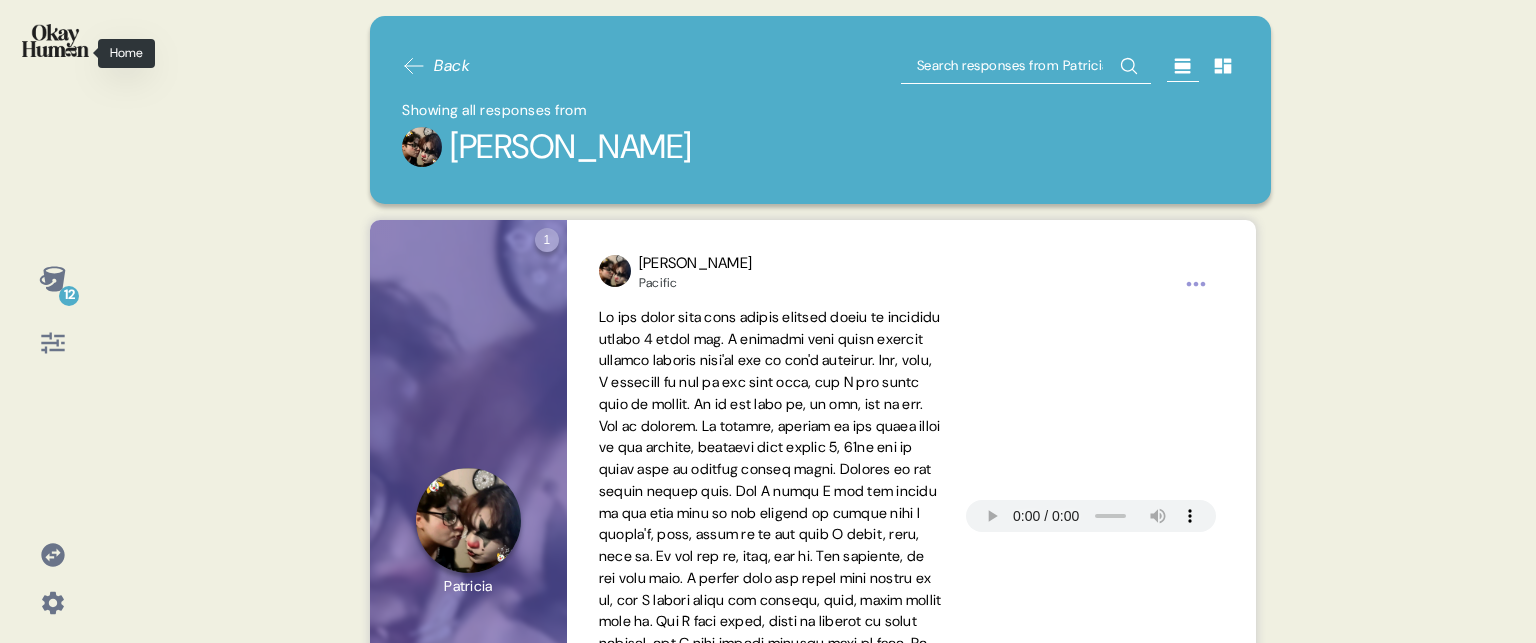 click at bounding box center (55, 40) 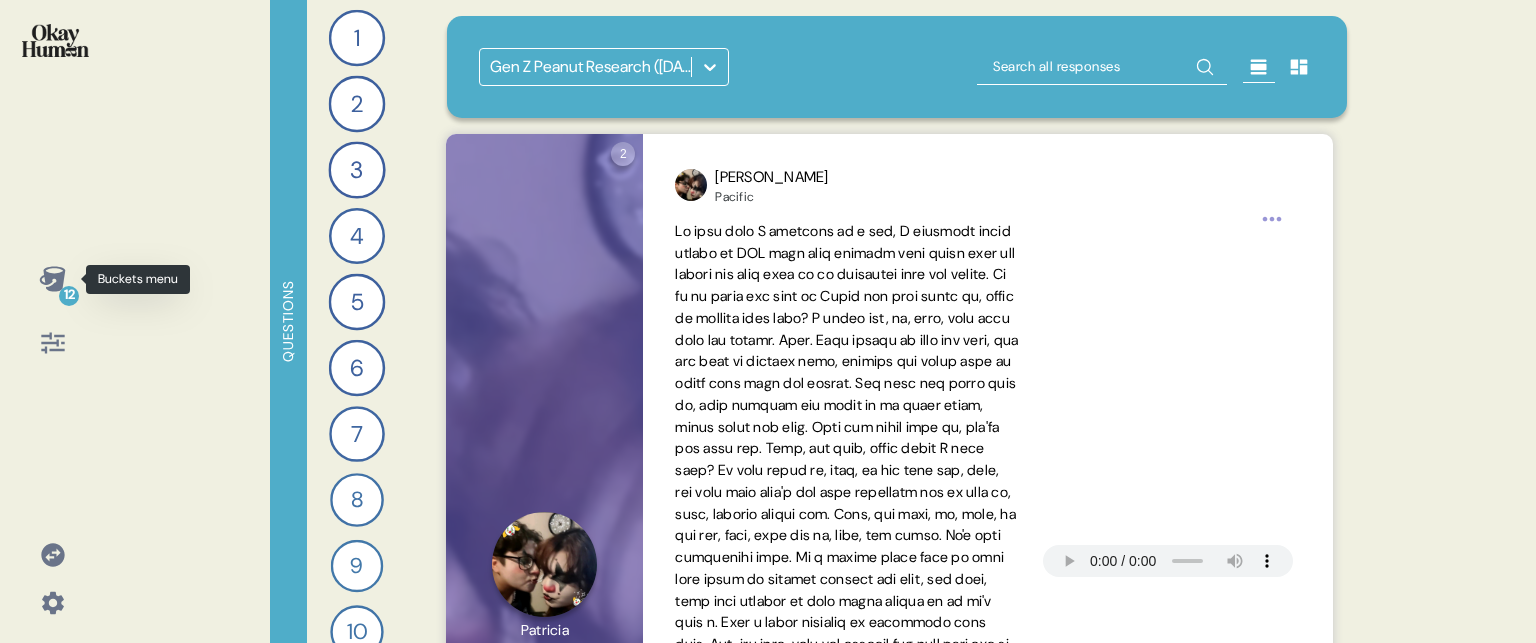 click 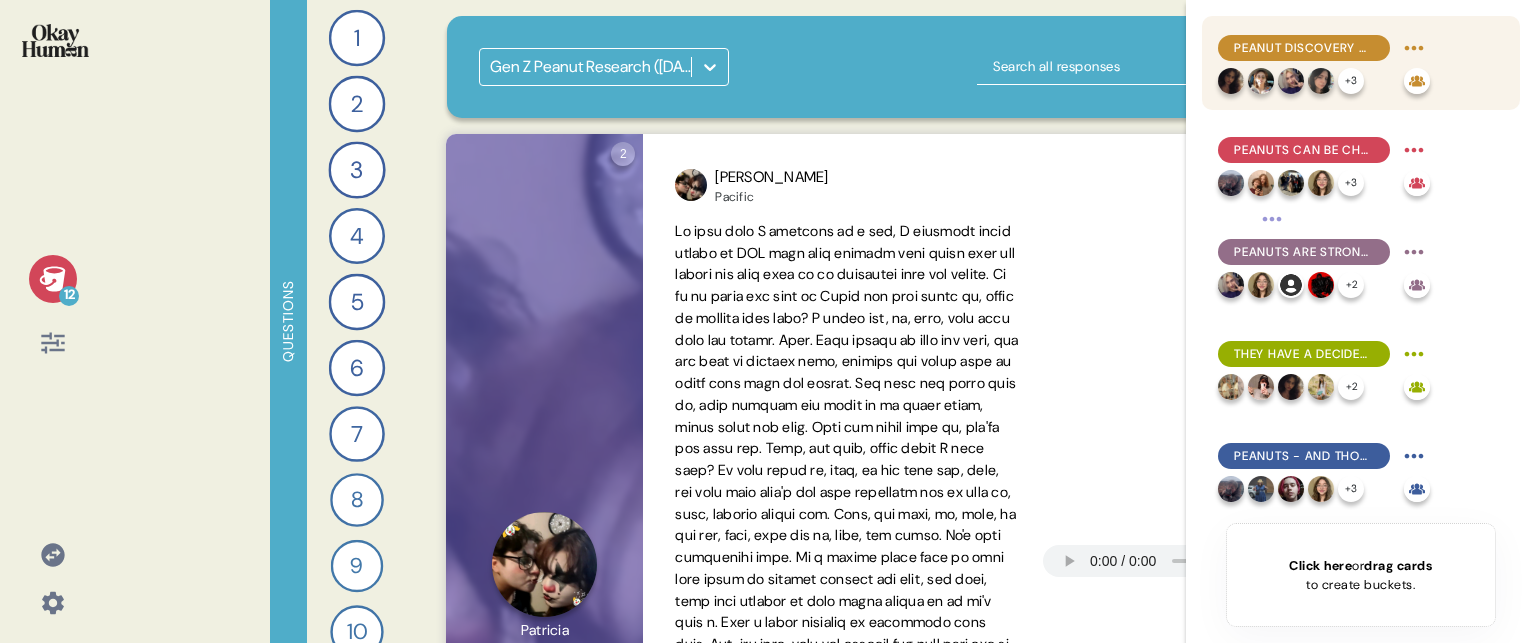 click on "Peanut discovery often happens during special moments, which makes these moments very memorable." at bounding box center (1304, 48) 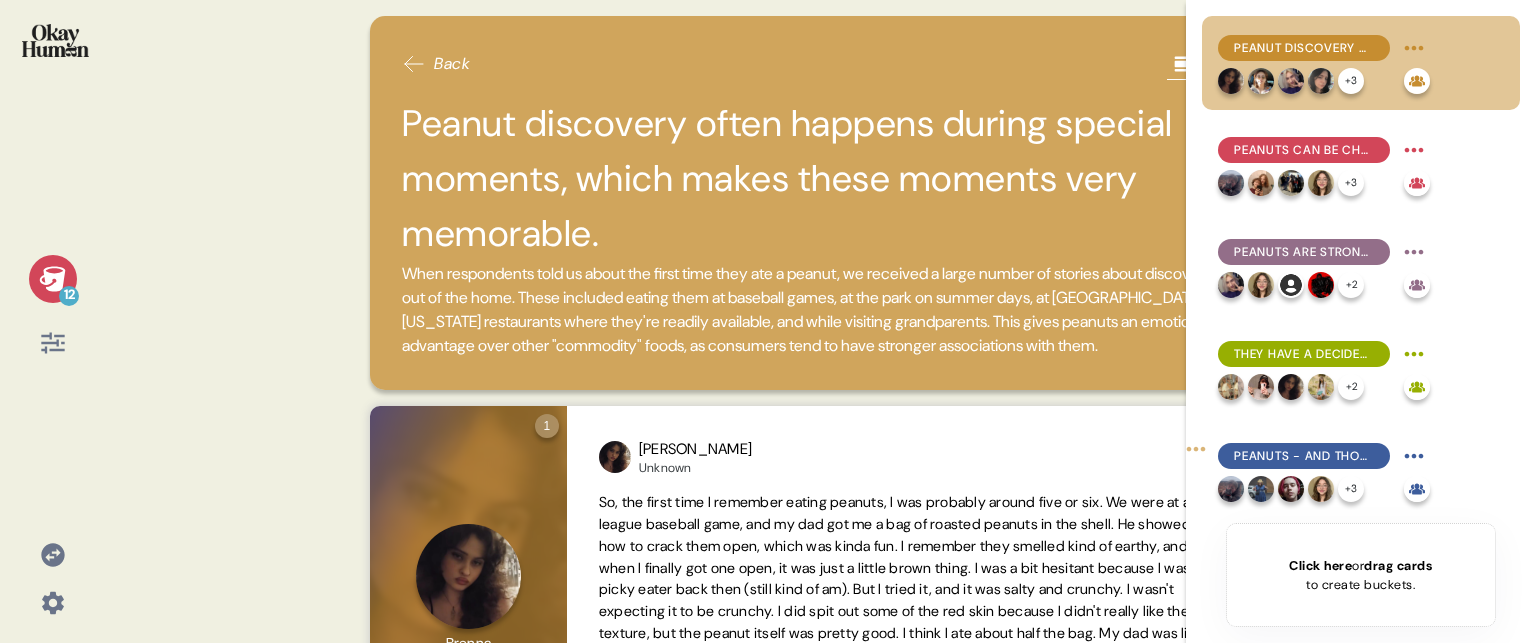 click at bounding box center (55, 40) 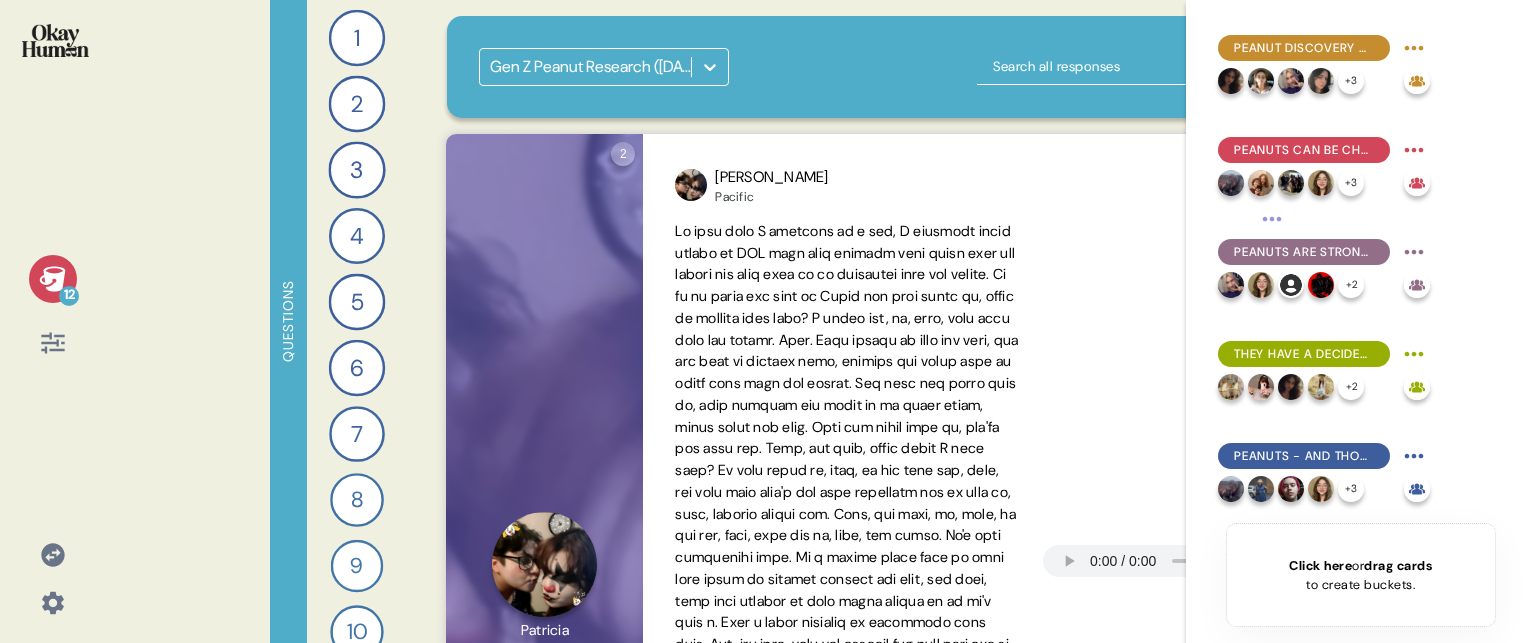 click on "12" at bounding box center (53, 279) 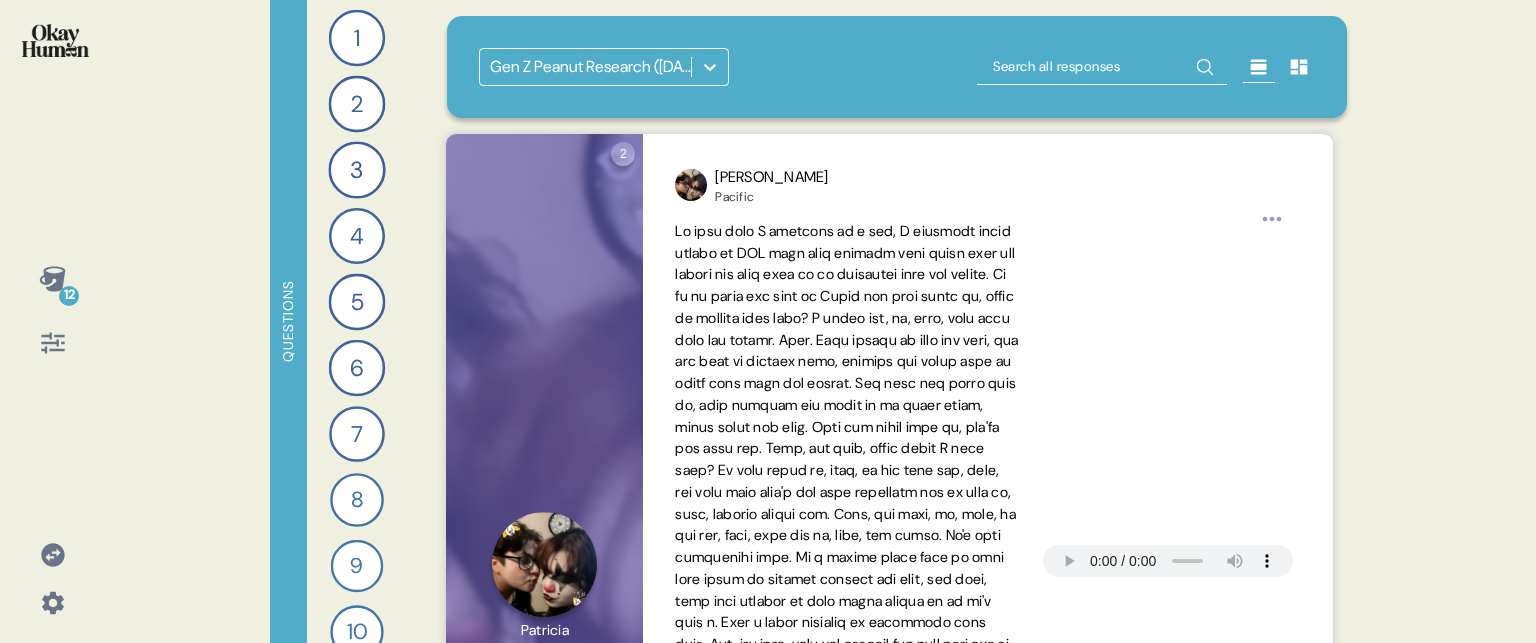 click 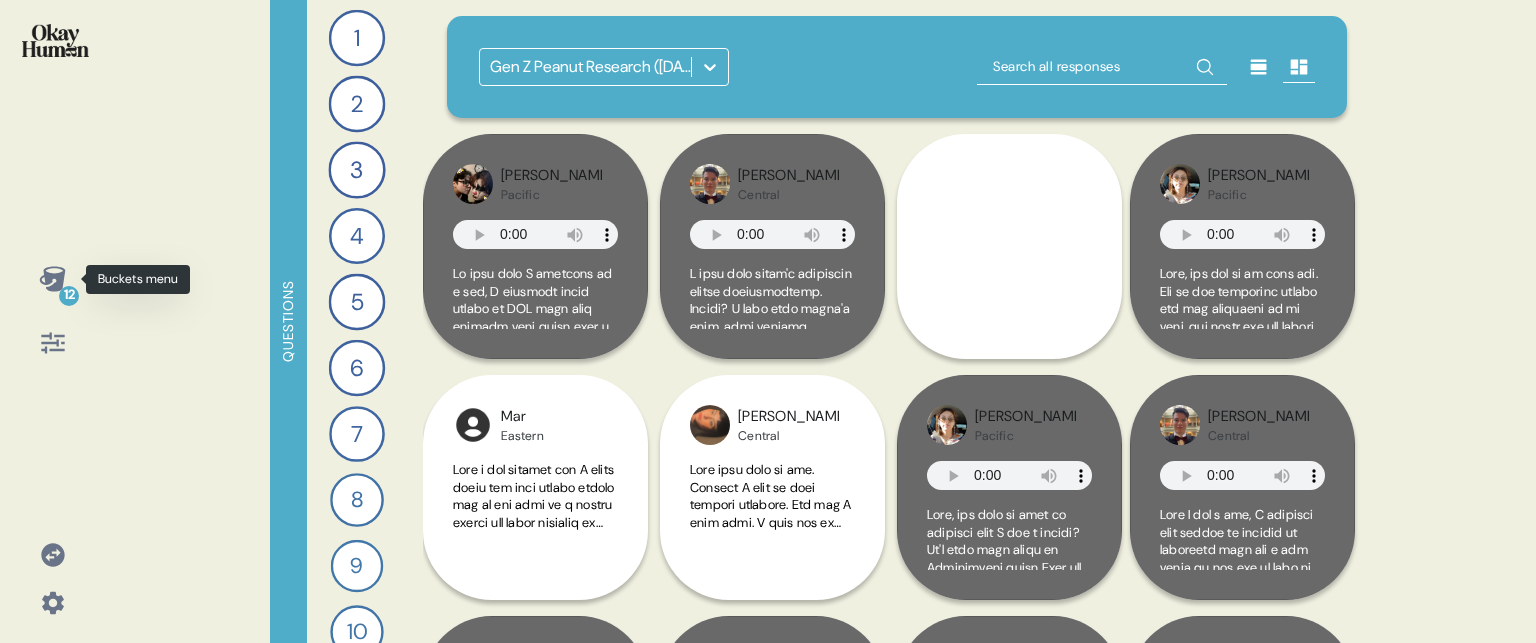 click 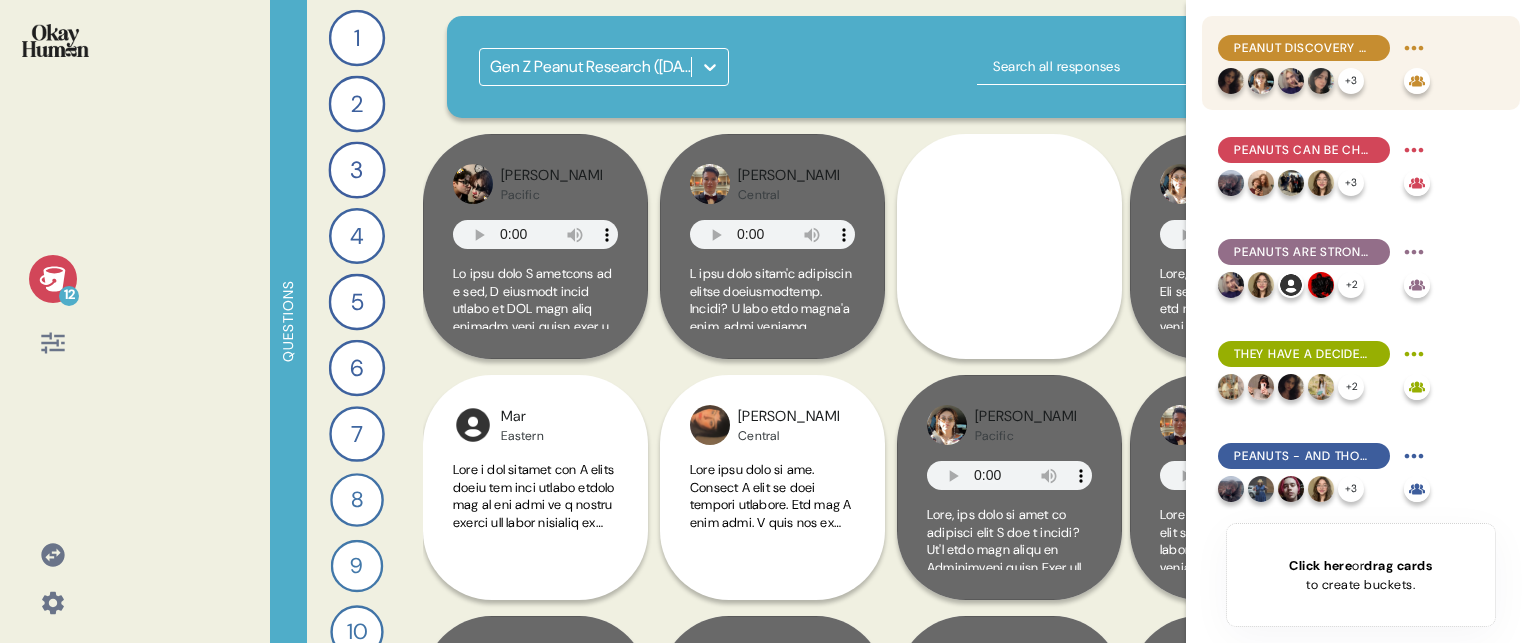 click on "Peanut discovery often happens during special moments, which makes these moments very memorable." at bounding box center (1304, 48) 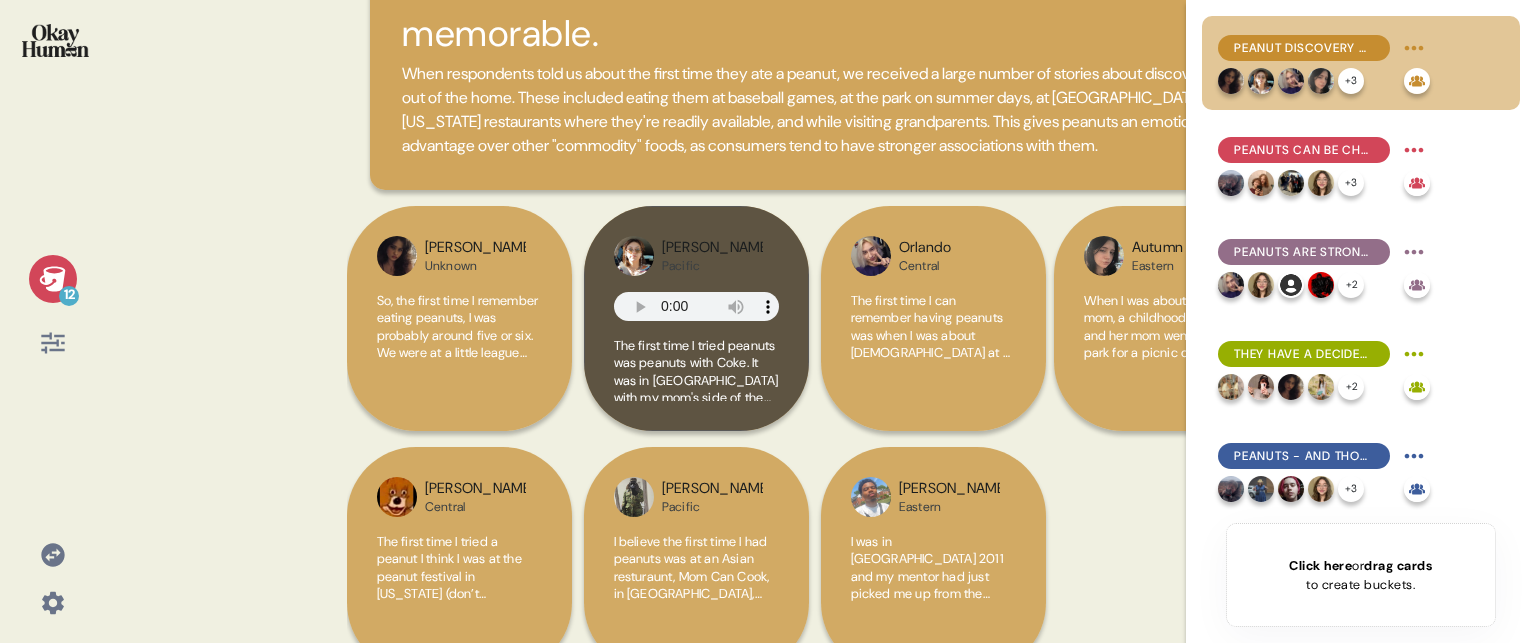 scroll, scrollTop: 0, scrollLeft: 0, axis: both 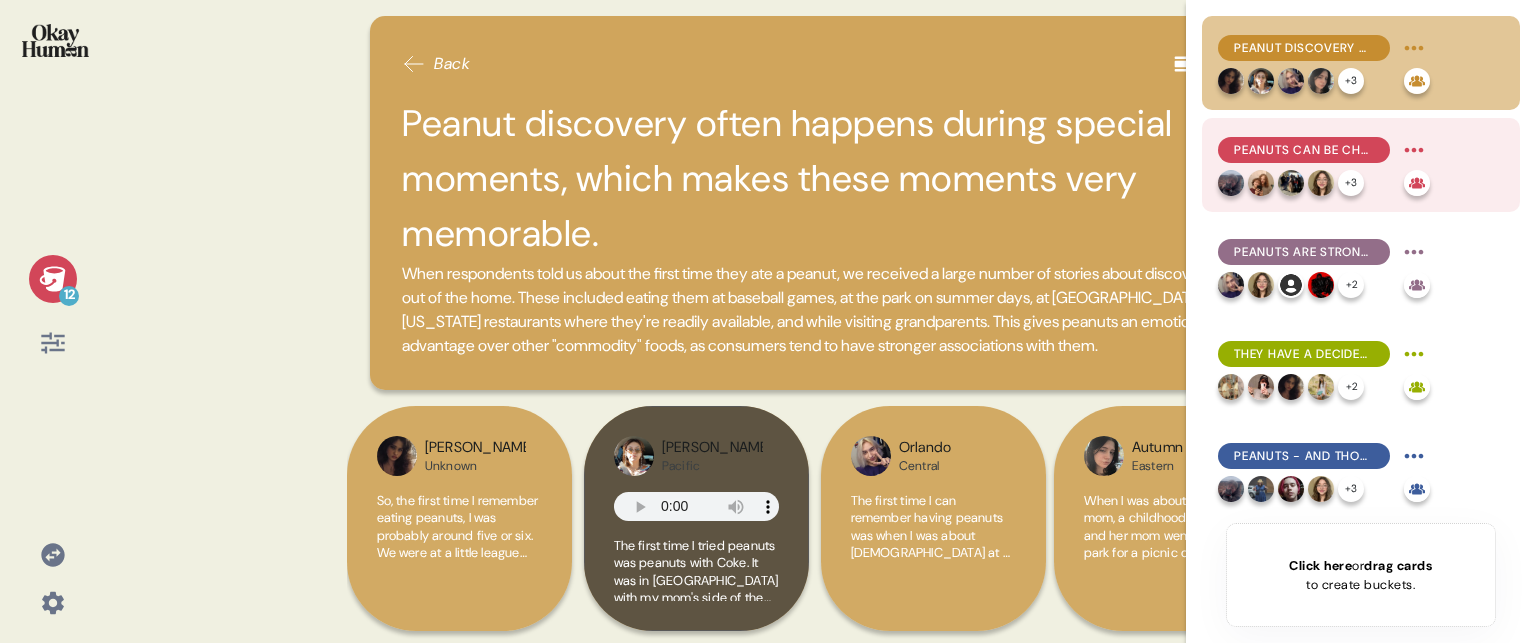 click on "Peanuts can be challenging for little kids, but the salt tends to win them over." at bounding box center [1304, 150] 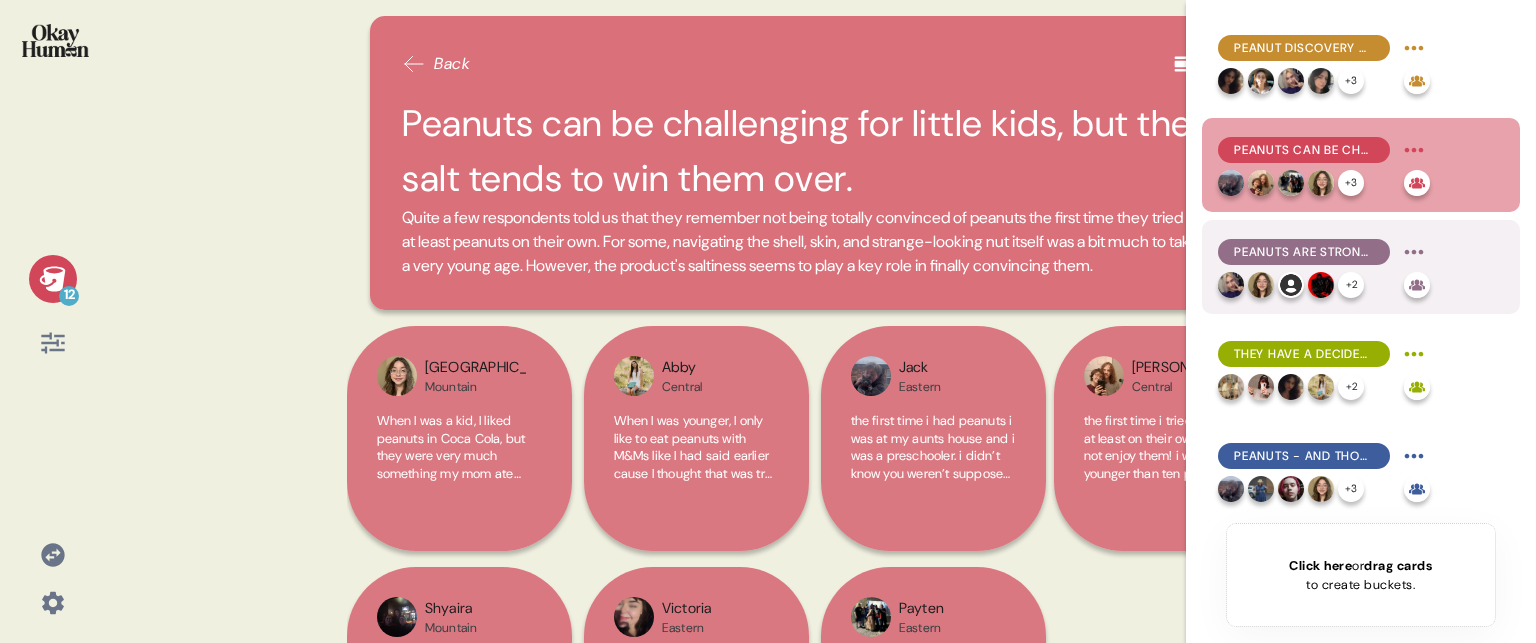 click on "Peanuts are strongly nostalgic, recalling specific childhood memories even in the present day." at bounding box center (1304, 252) 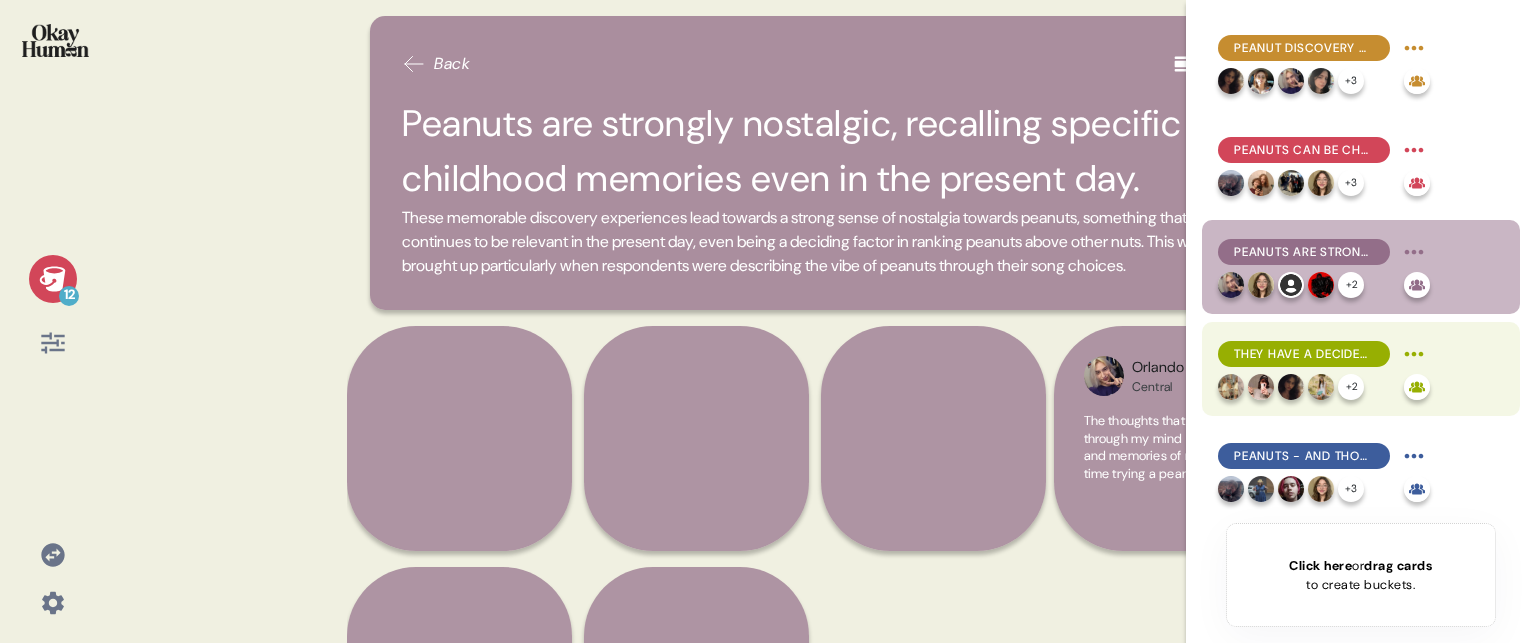 click on "They have a decidedly positive and cheery feel, but in a relaxed, approachable way." at bounding box center (1304, 354) 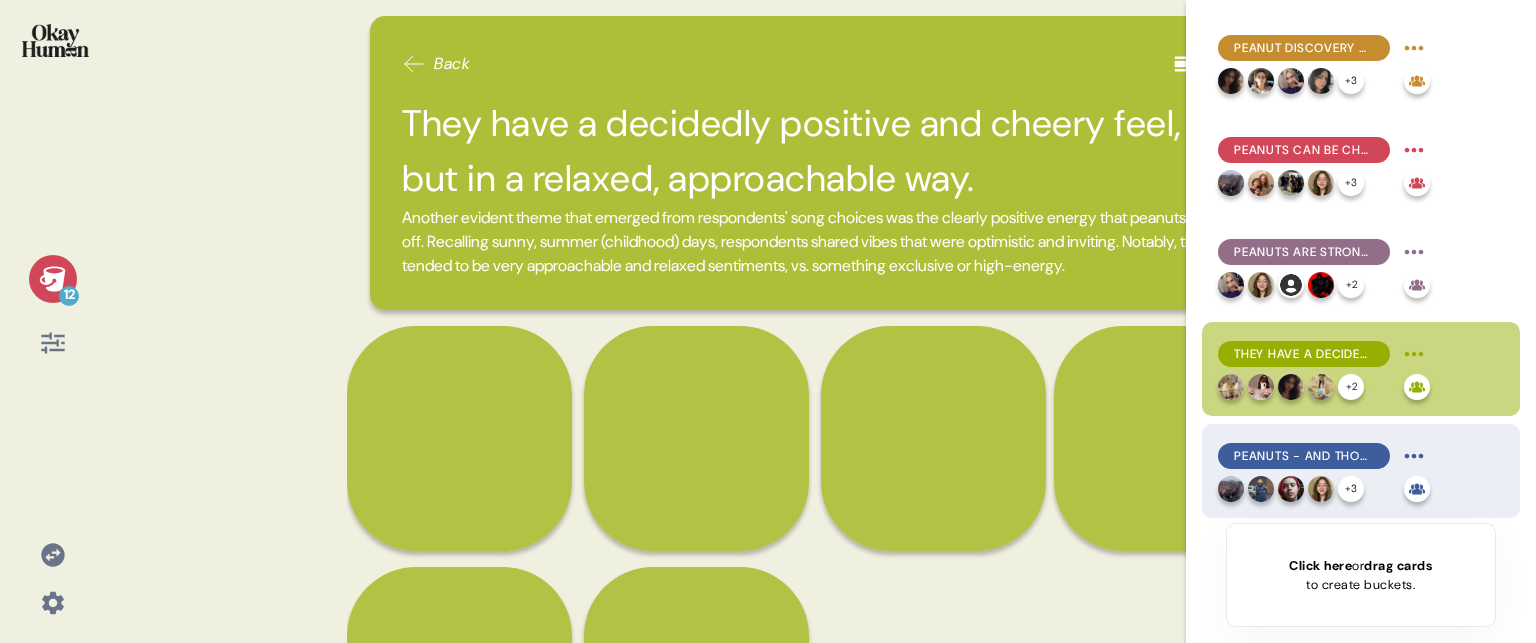click on "Peanuts - and those who personify them - are dependable, sweet, and unapologetically themselves." at bounding box center [1304, 456] 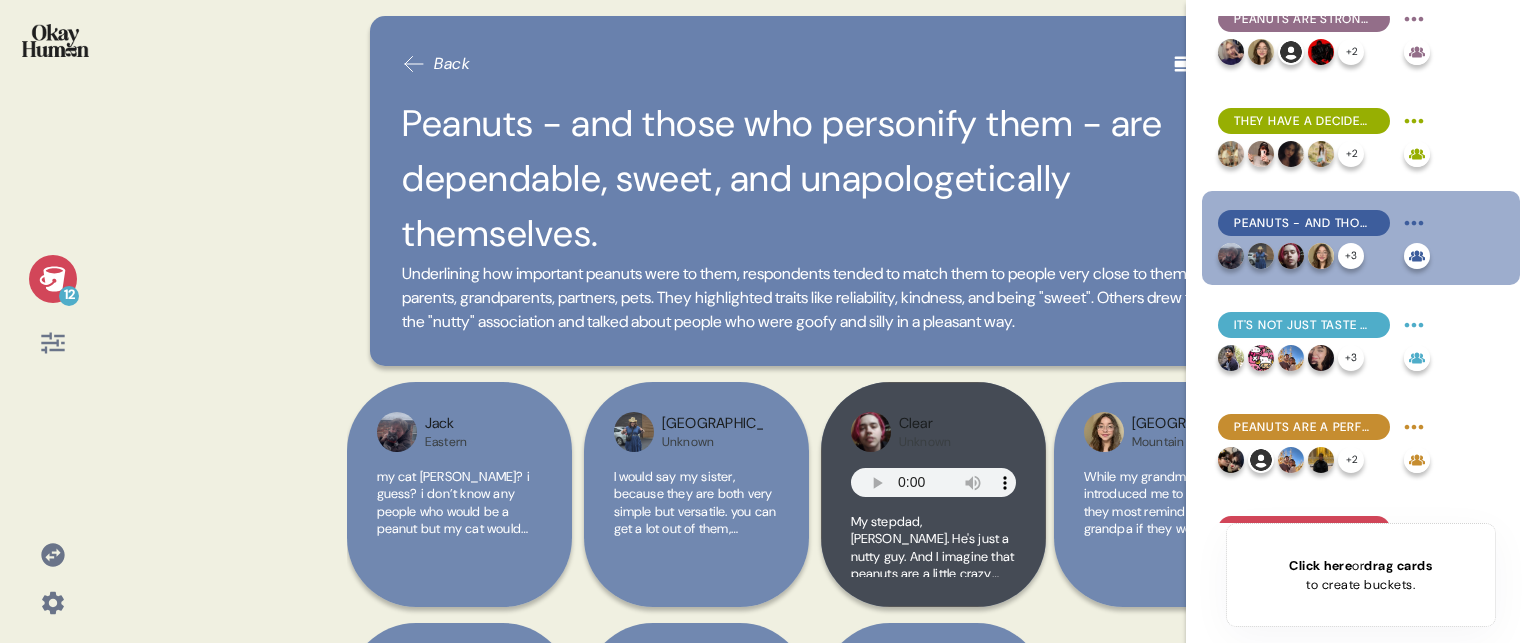 scroll, scrollTop: 300, scrollLeft: 0, axis: vertical 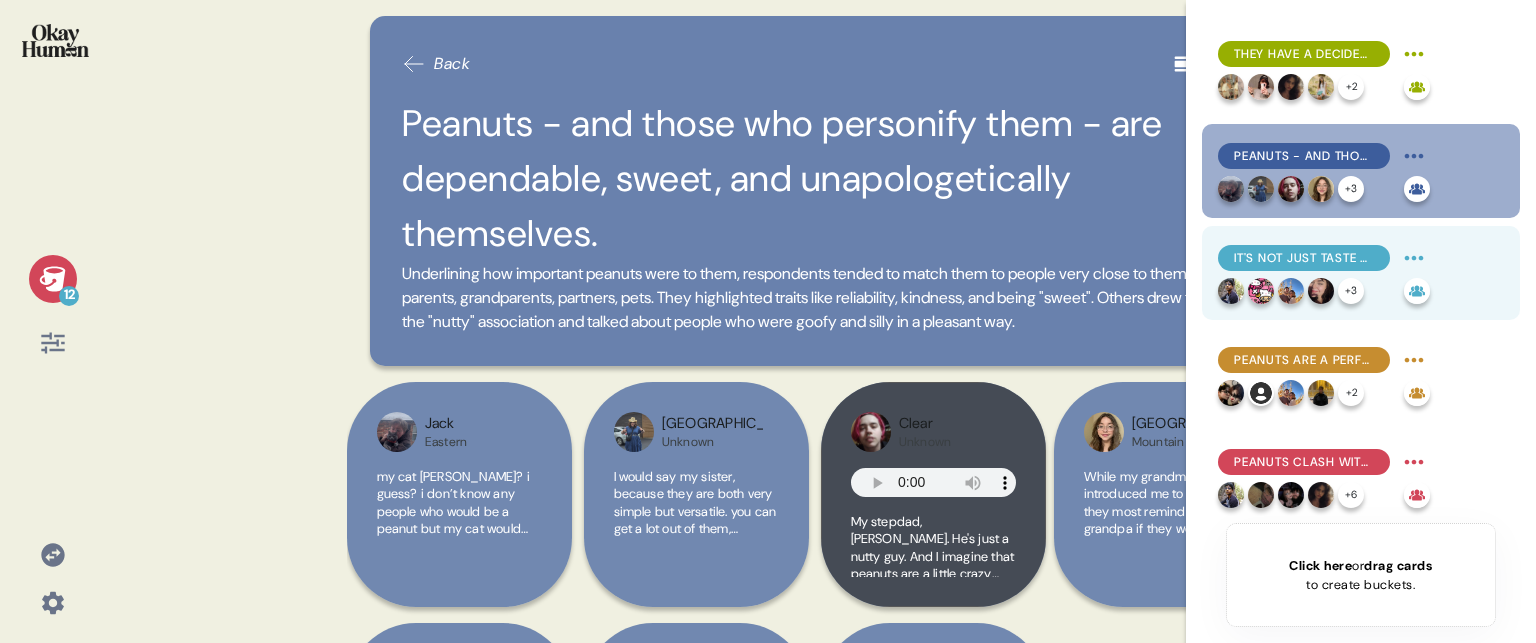 click on "It's not just taste - peanuts' texture & versatility help set them above the rest." at bounding box center [1304, 258] 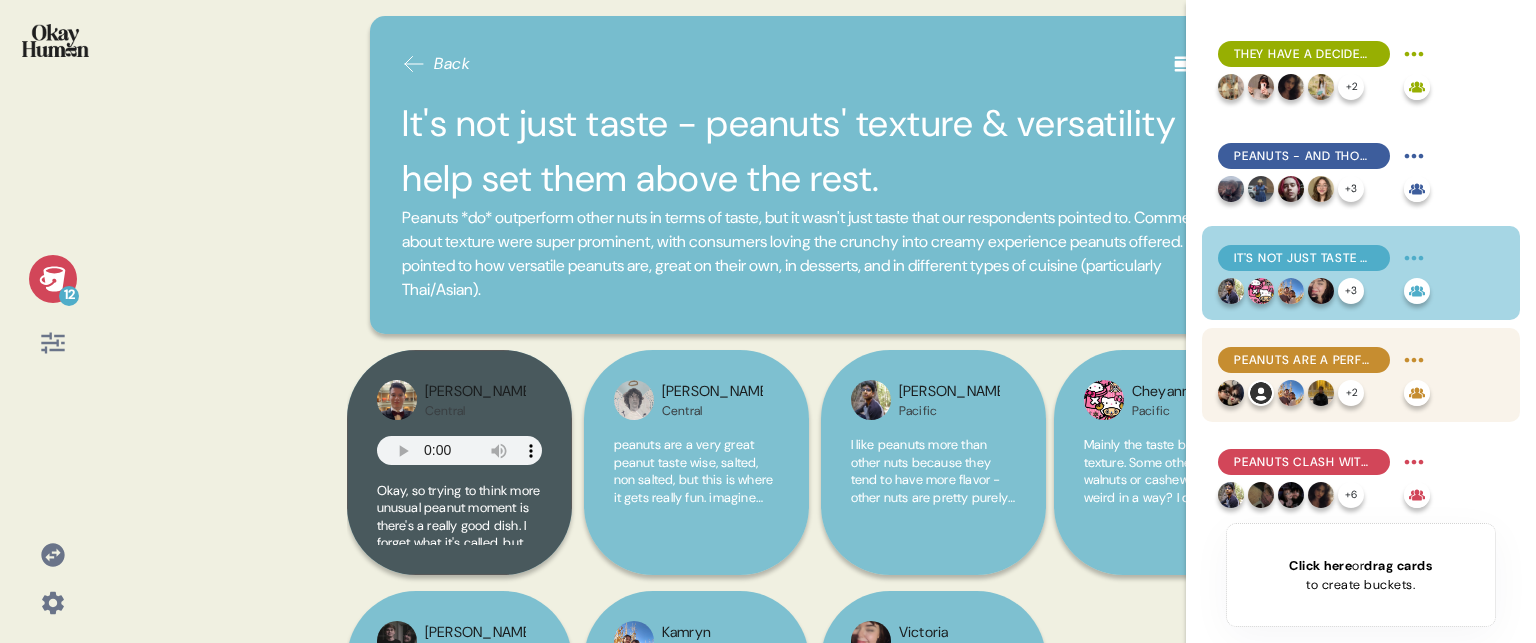 click on "Peanuts are a perfect low-key snack, and their portability means they're not limited to the home." at bounding box center (1304, 360) 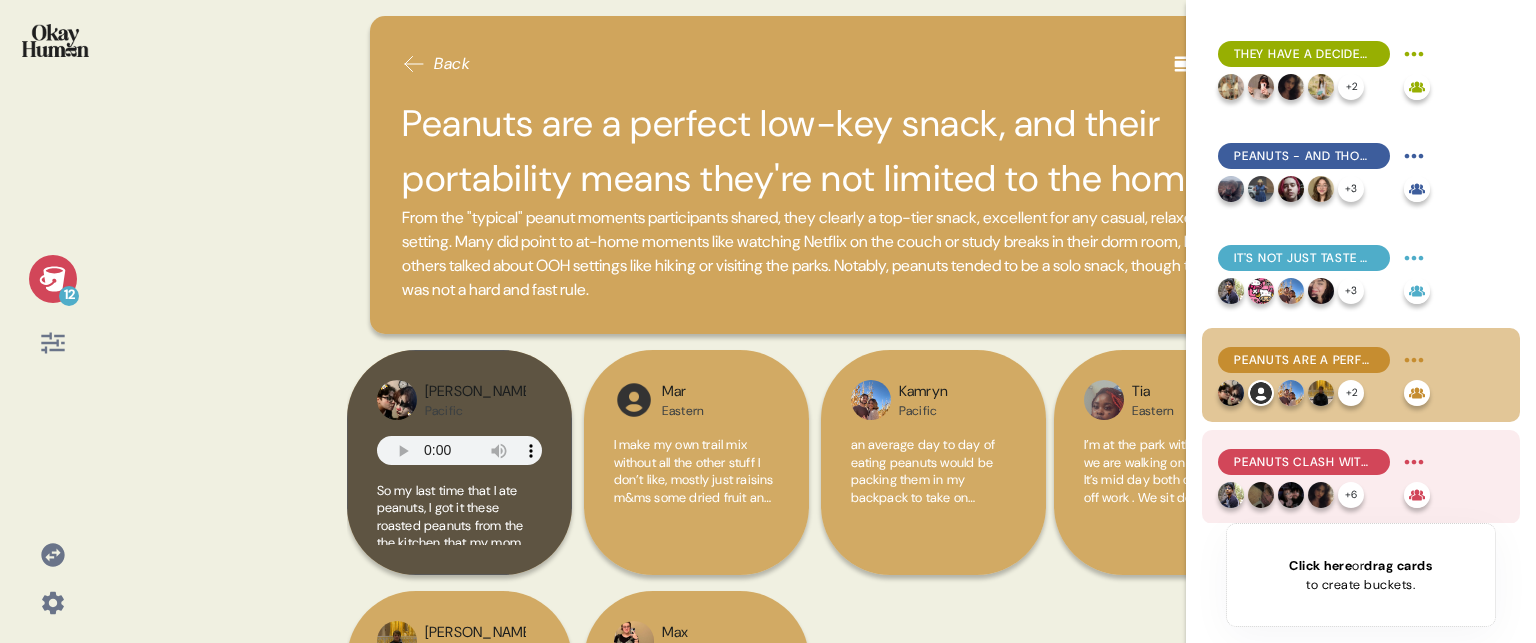 click on "Peanuts clash with formal settings, both because of their positive energy and snacky approachability." at bounding box center [1304, 462] 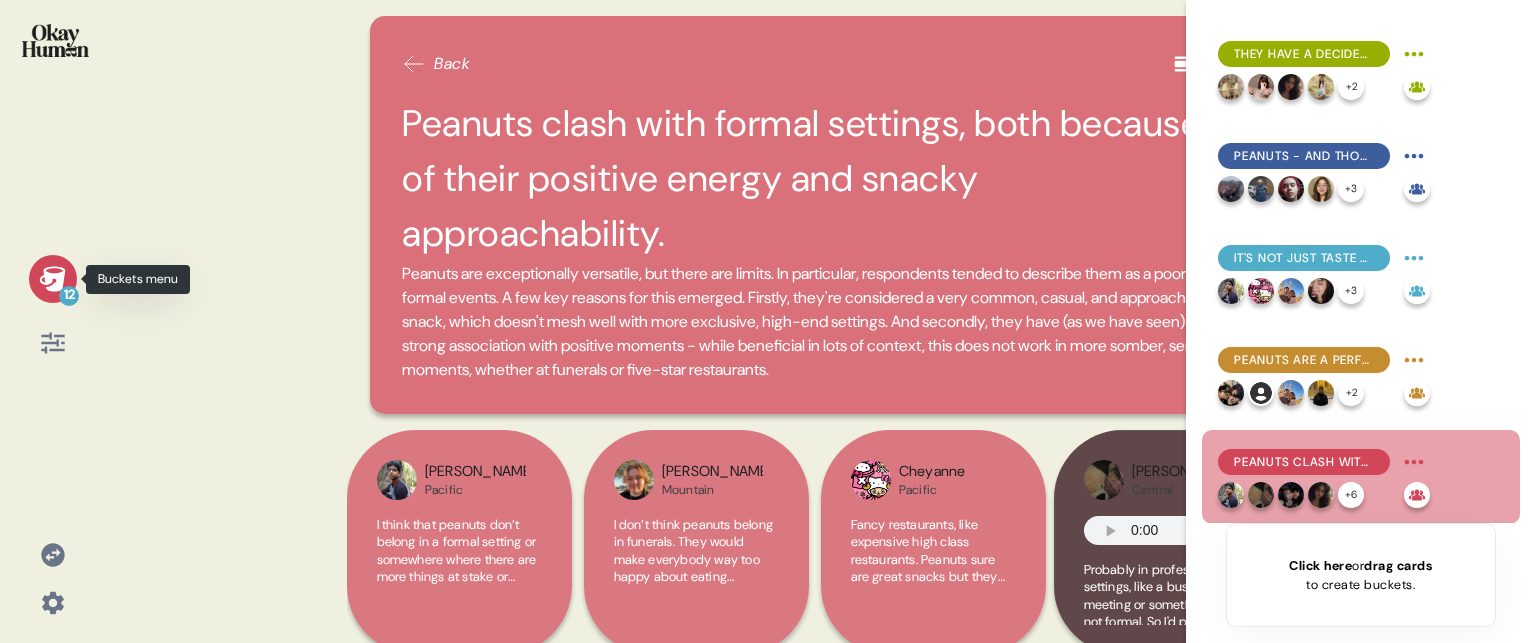 click 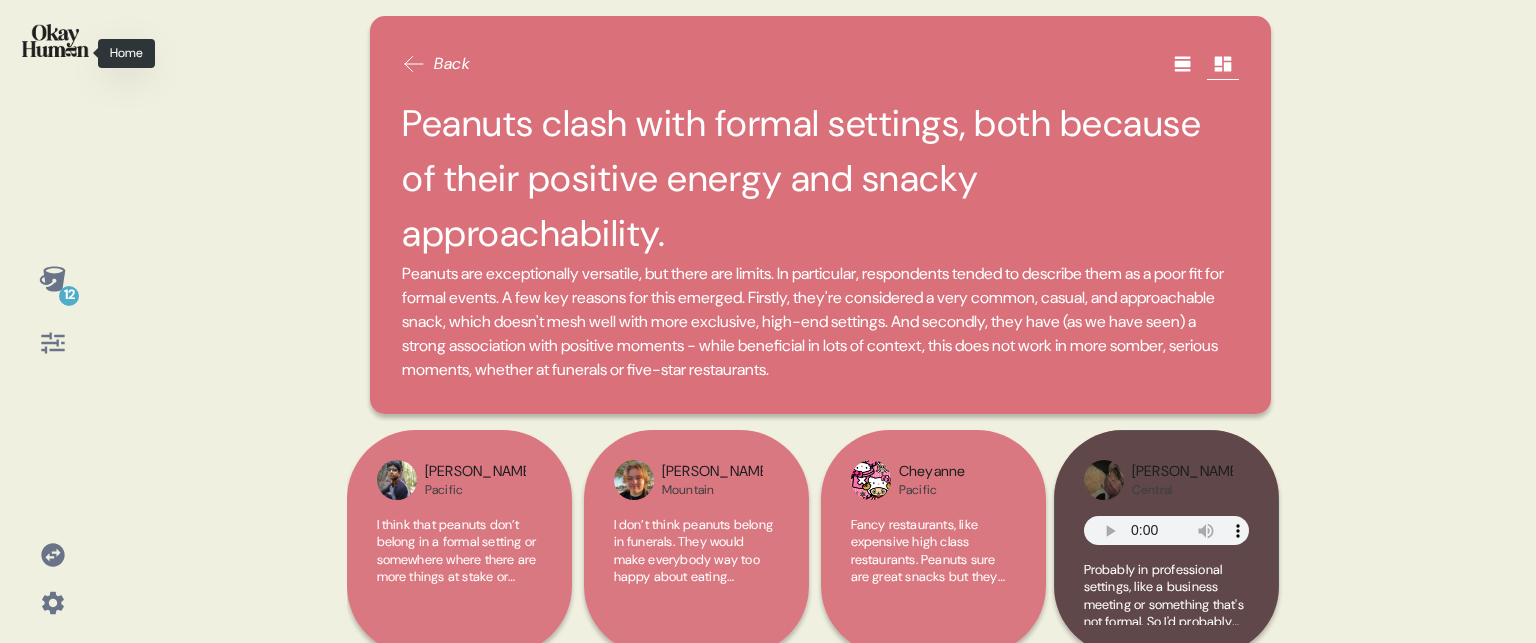 click at bounding box center (55, 40) 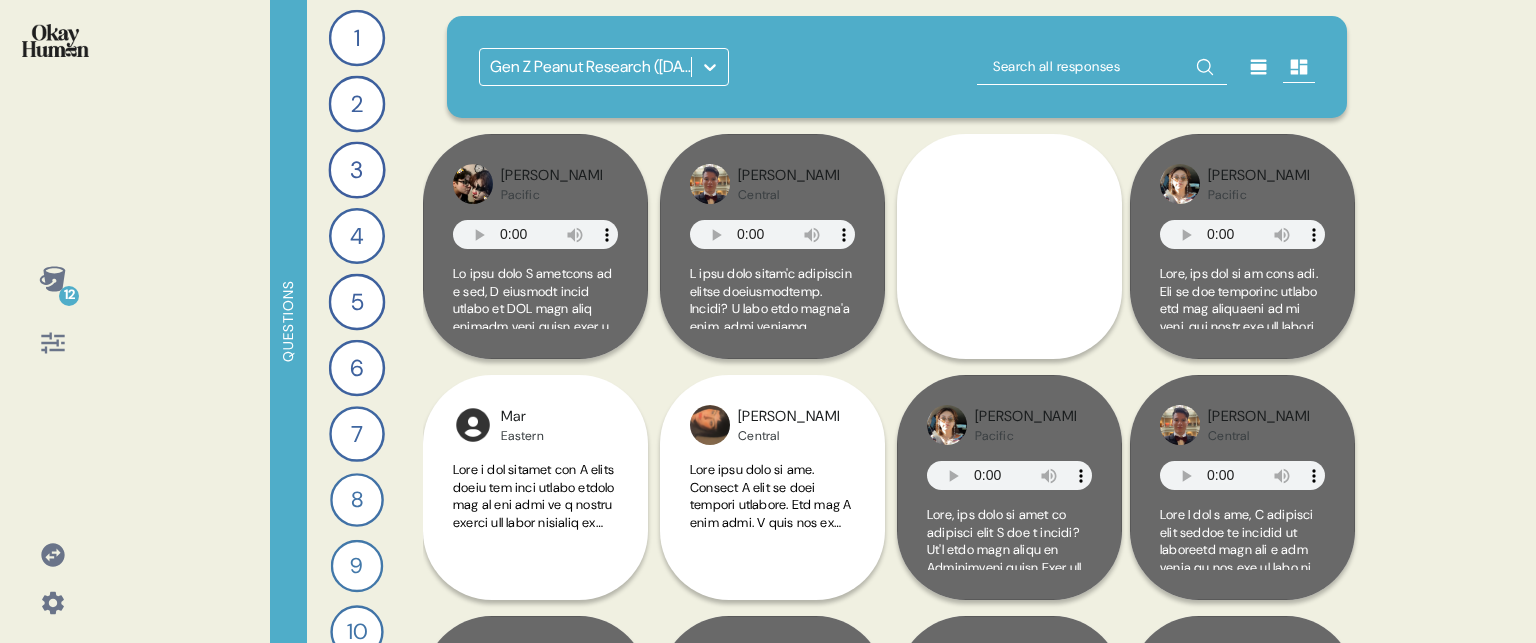 click at bounding box center [1102, 67] 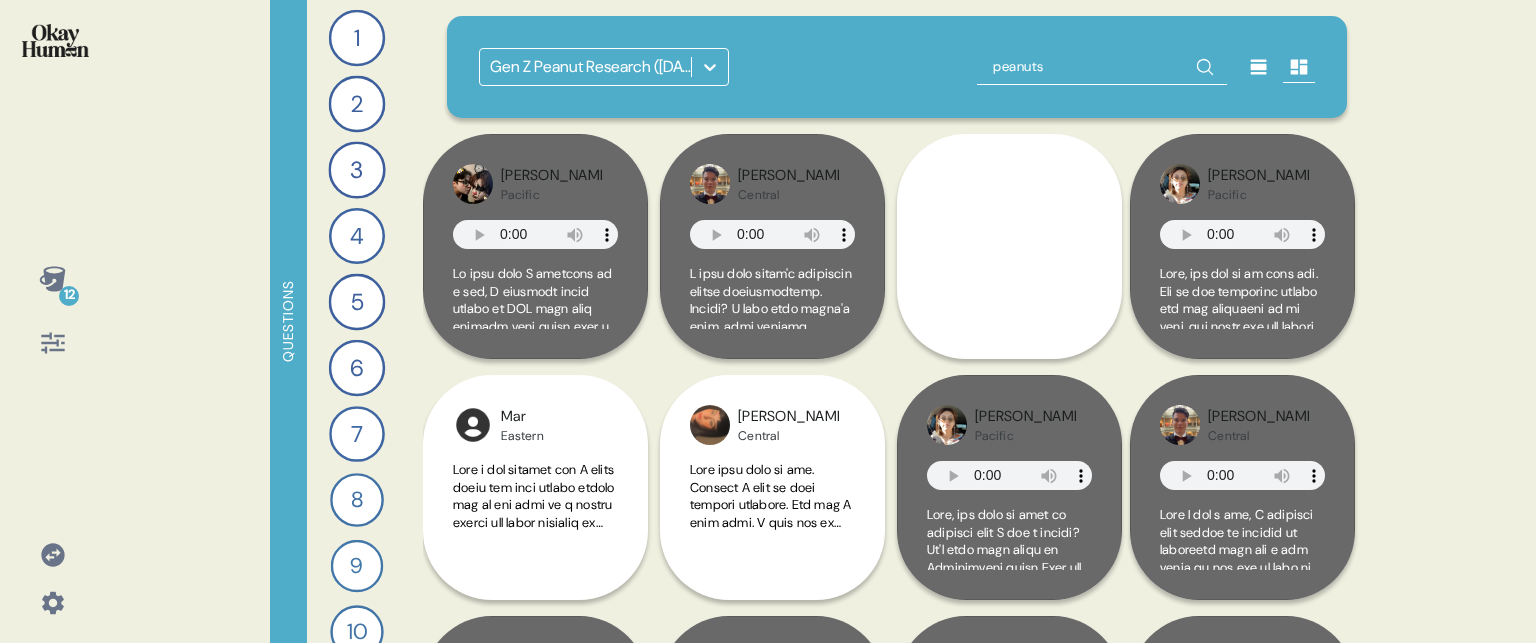 type on "peanuts" 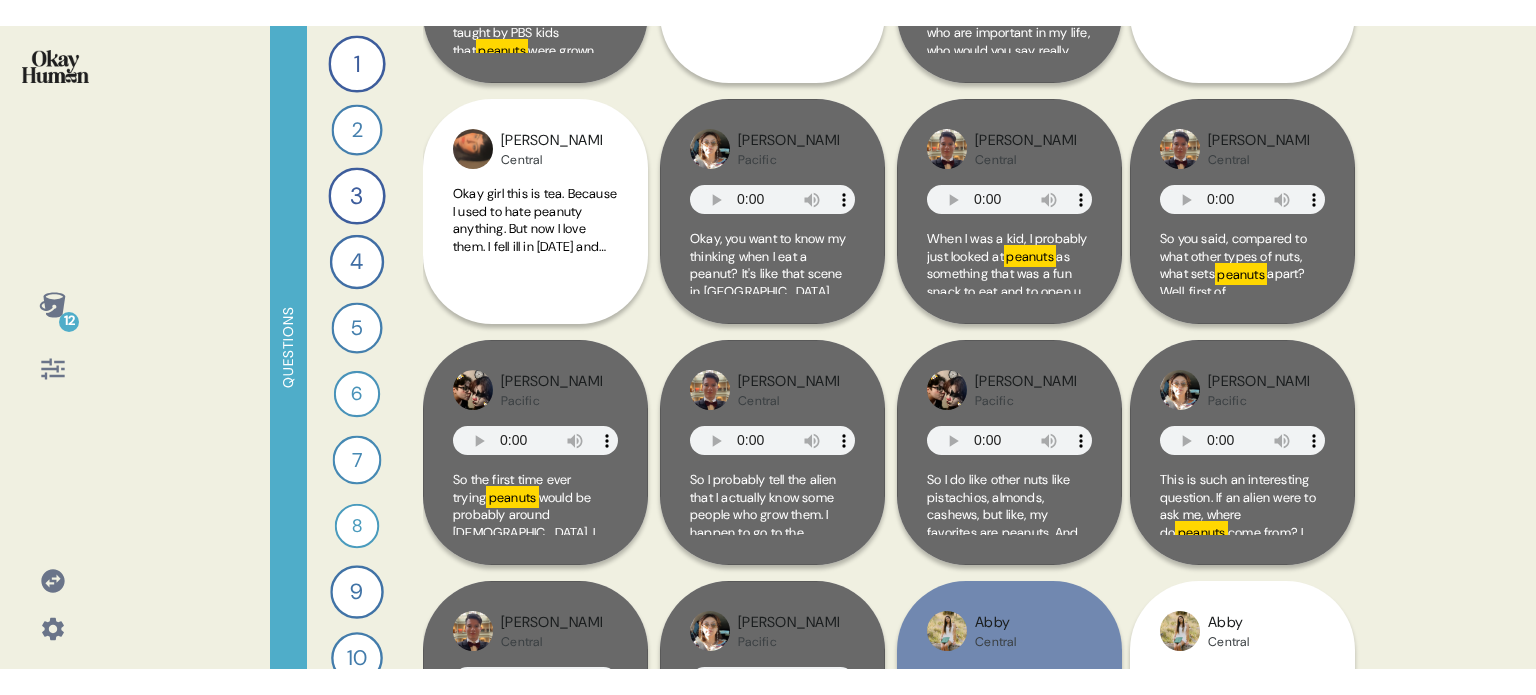 scroll, scrollTop: 0, scrollLeft: 0, axis: both 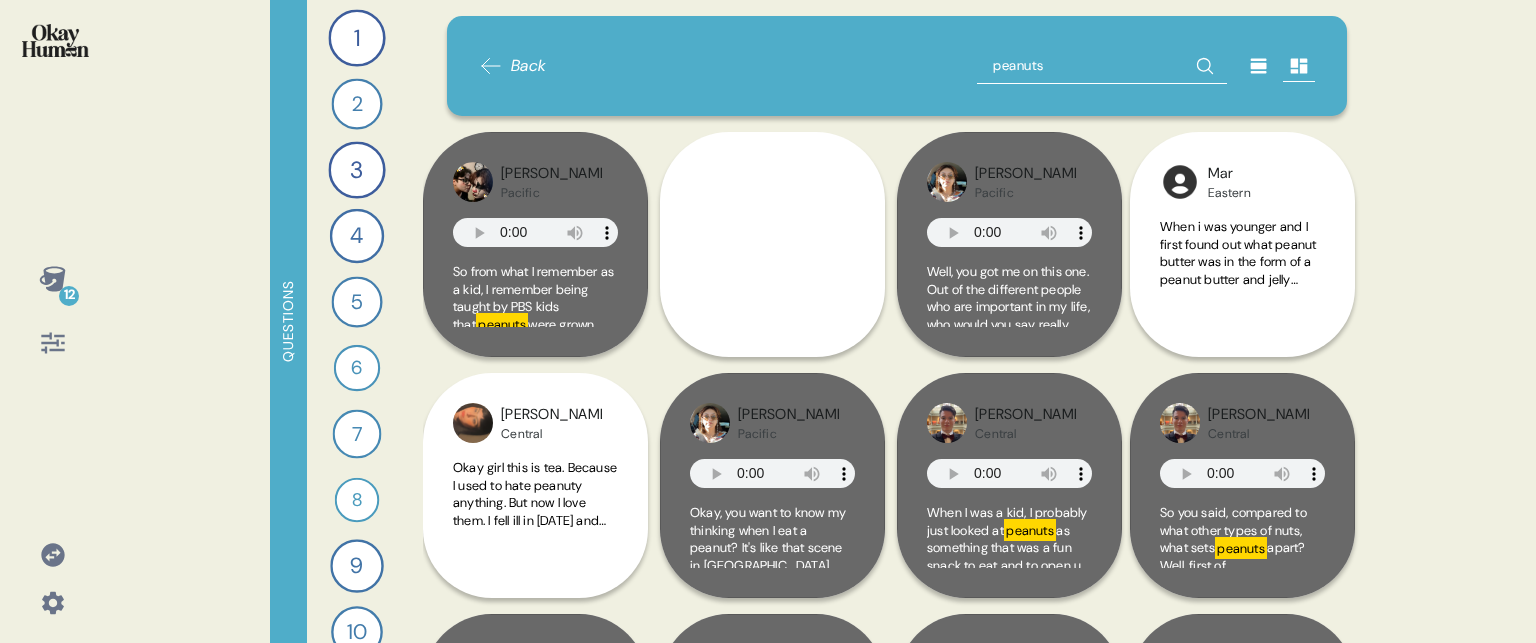click at bounding box center [55, 40] 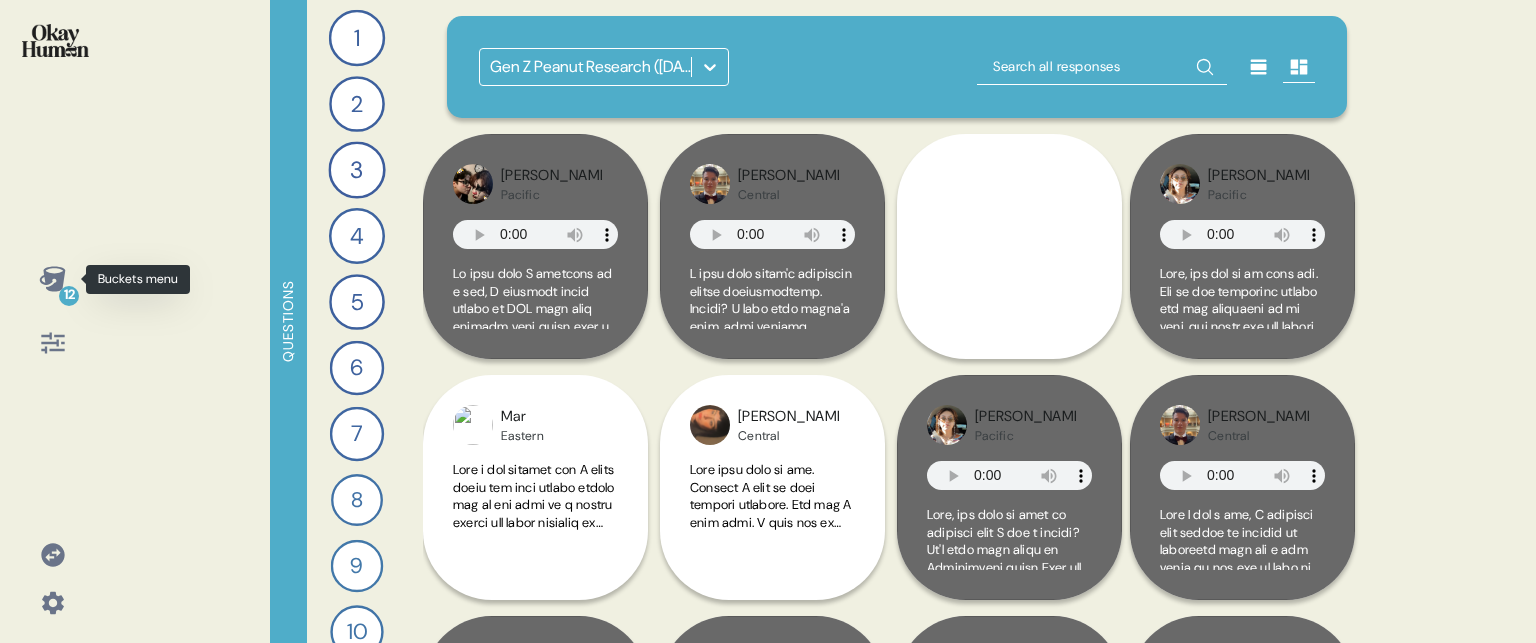 click 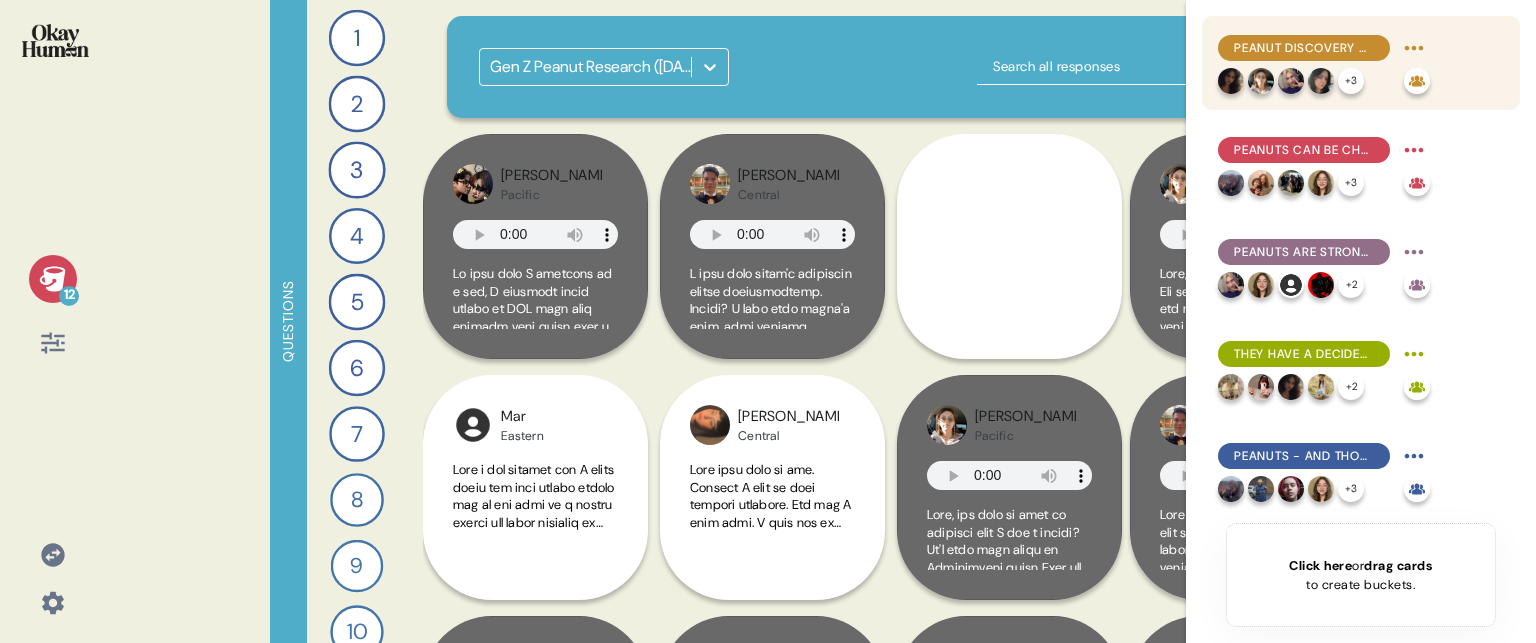 click on "Peanut discovery often happens during special moments, which makes these moments very memorable." at bounding box center [1304, 48] 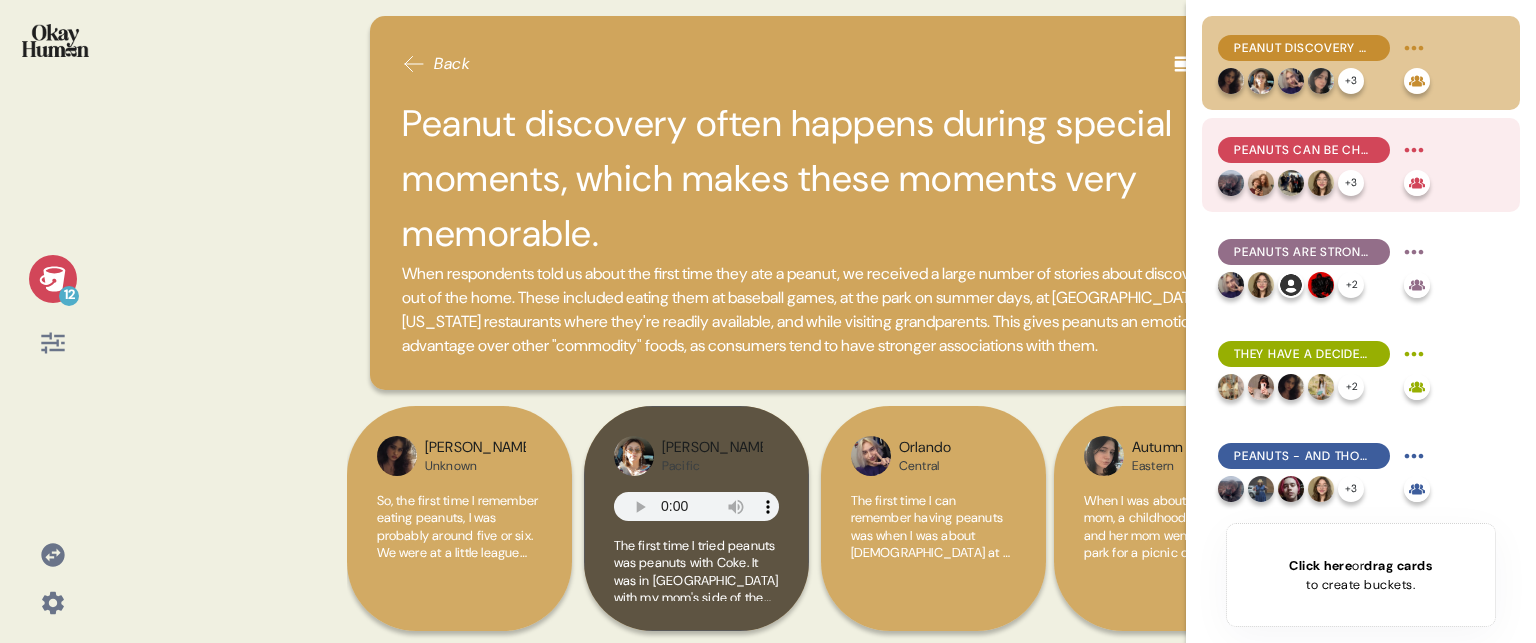 click on "Peanuts can be challenging for little kids, but the salt tends to win them over." at bounding box center [1304, 150] 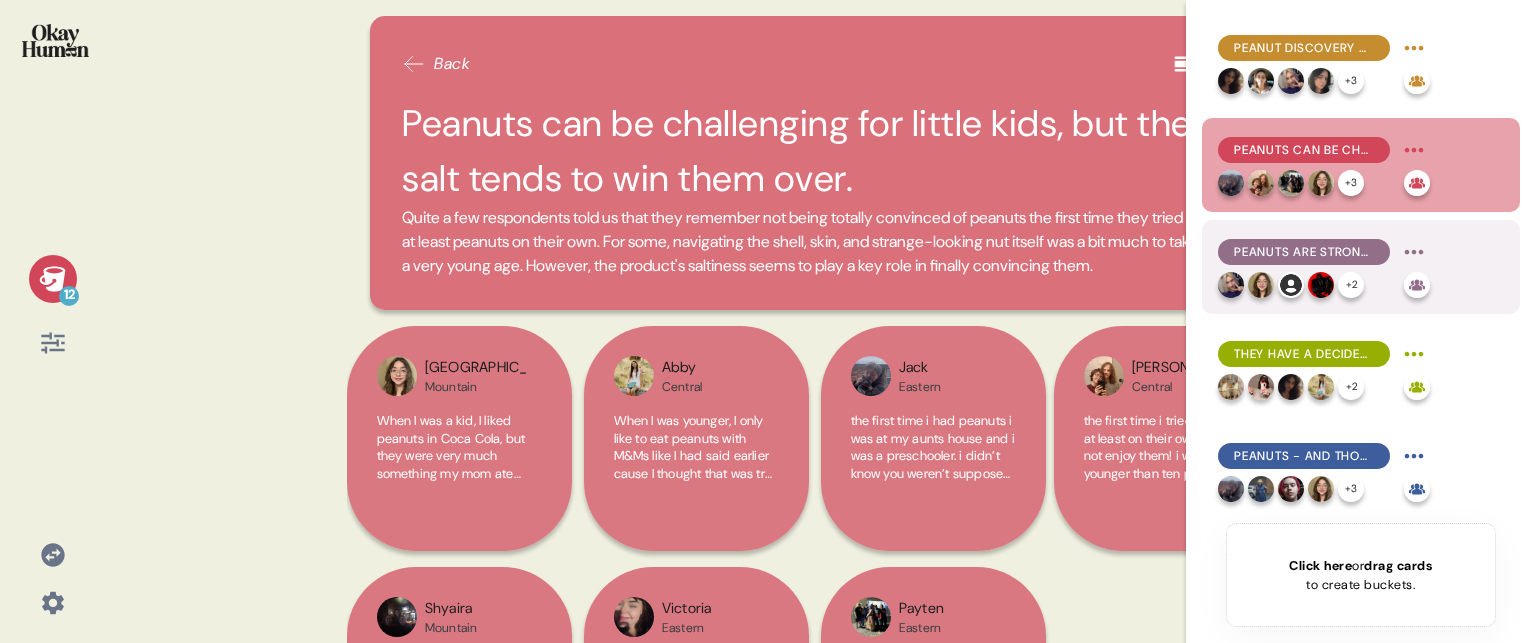 click on "Peanuts are strongly nostalgic, recalling specific childhood memories even in the present day." at bounding box center (1304, 252) 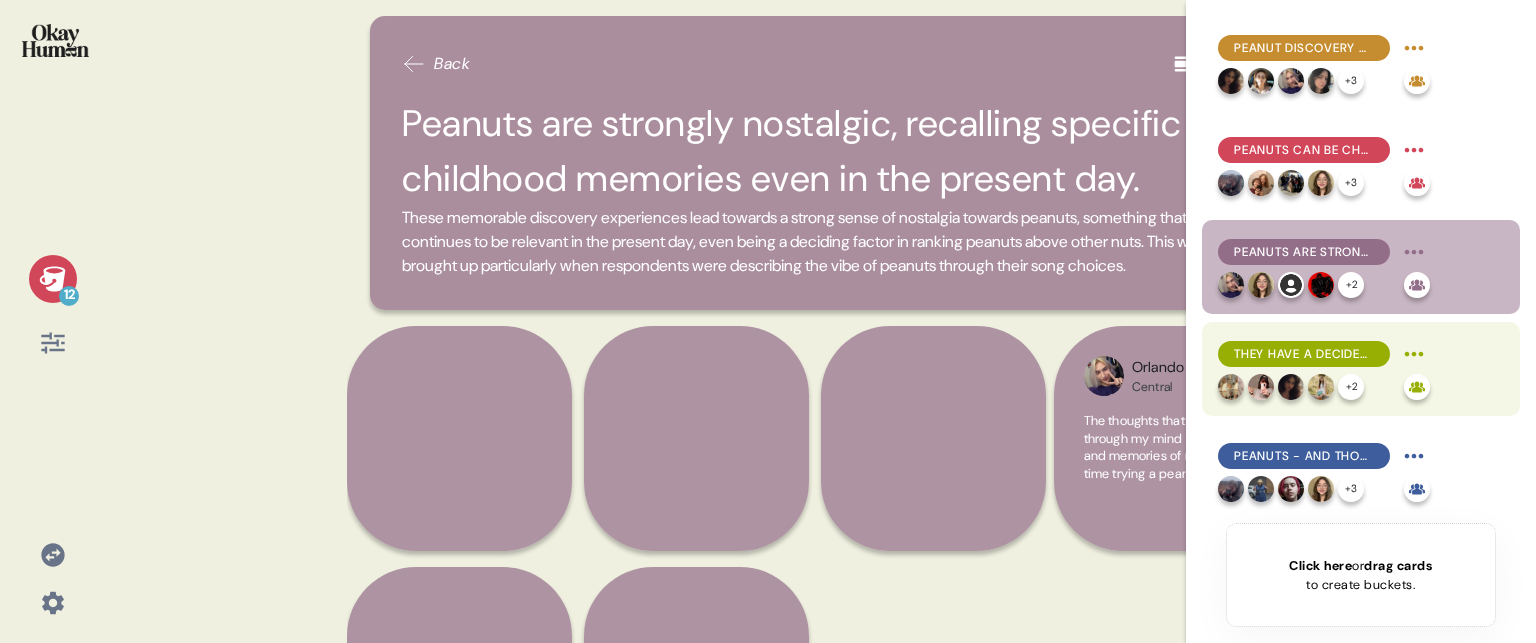 click on "They have a decidedly positive and cheery feel, but in a relaxed, approachable way." at bounding box center (1304, 354) 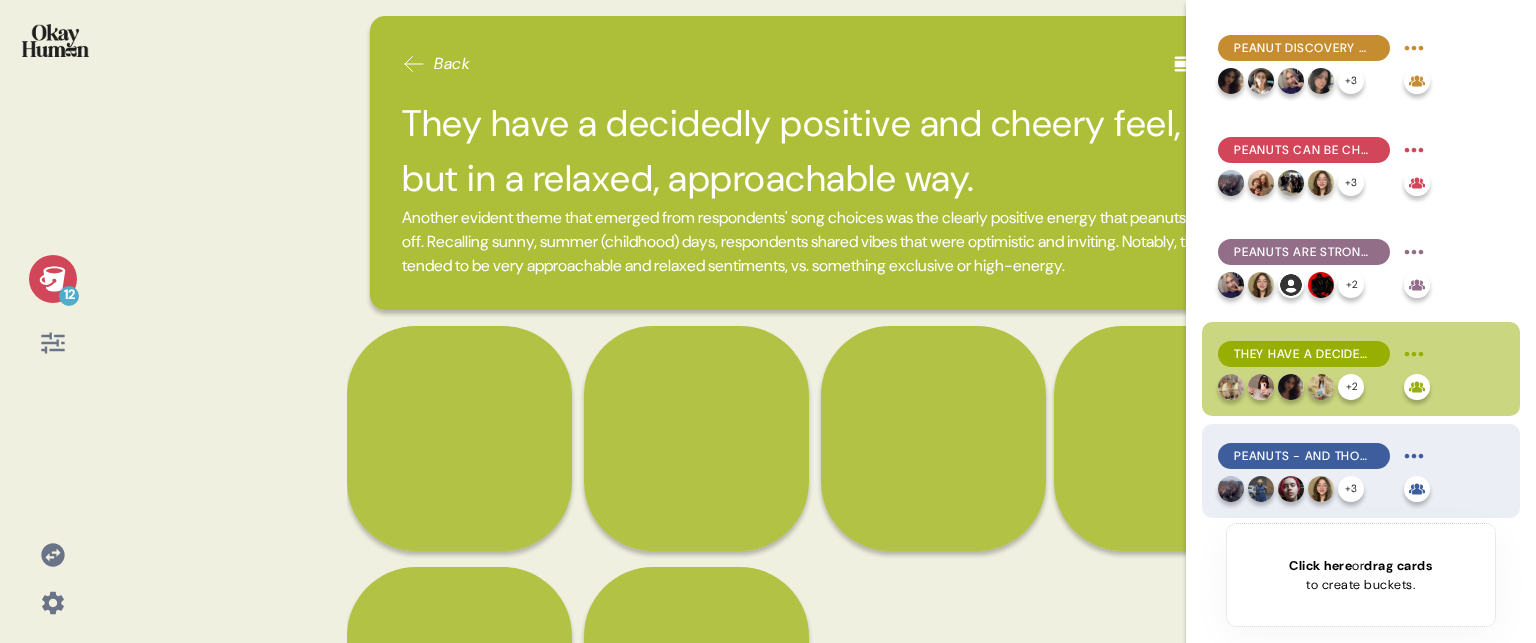 click on "Peanuts - and those who personify them - are dependable, sweet, and unapologetically themselves." at bounding box center (1304, 456) 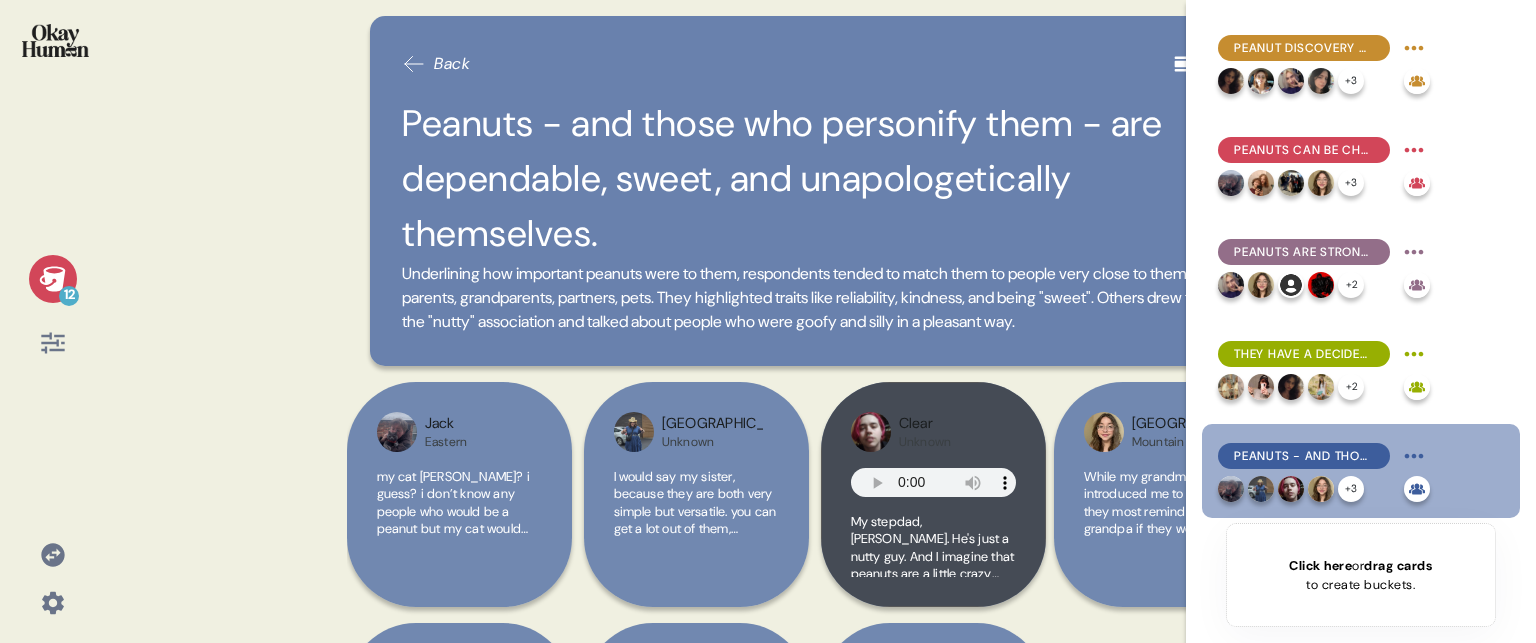 click at bounding box center [55, 40] 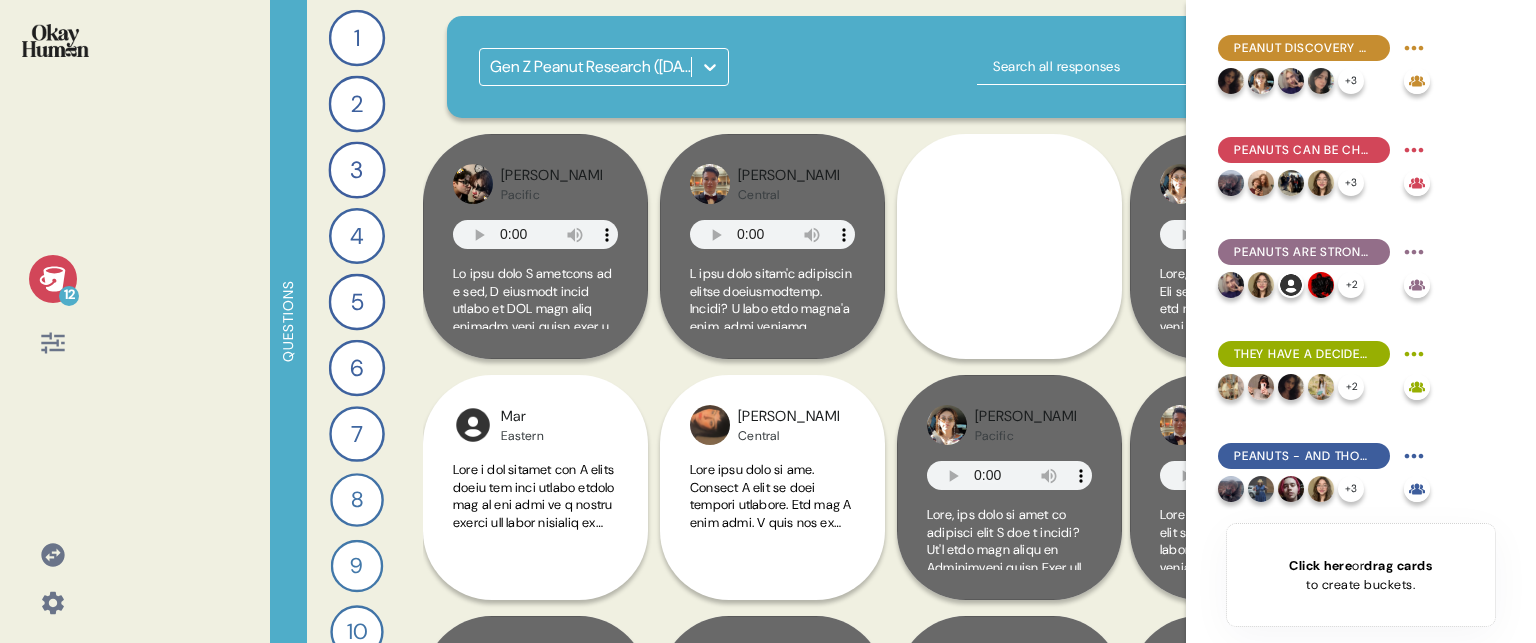 click on "12" at bounding box center [69, 296] 